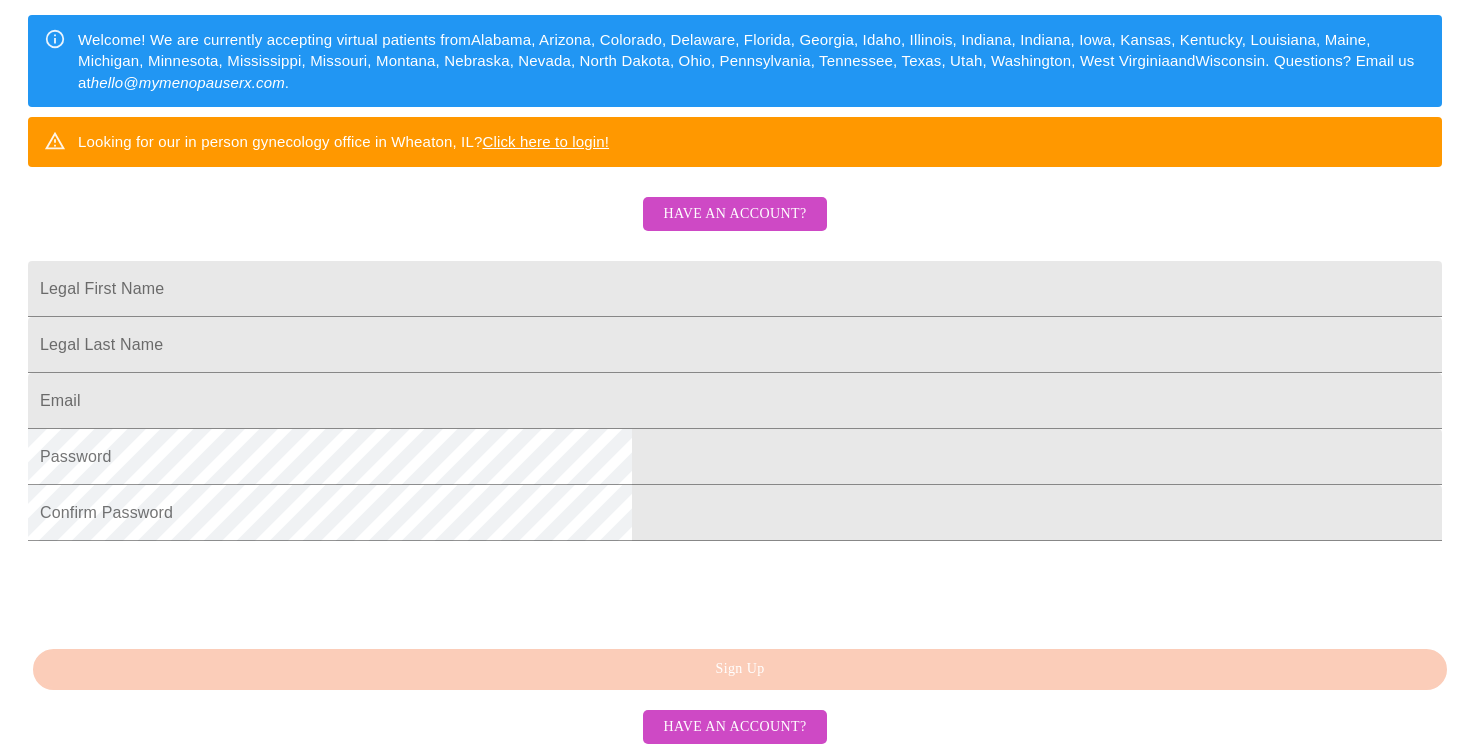 scroll, scrollTop: 369, scrollLeft: 0, axis: vertical 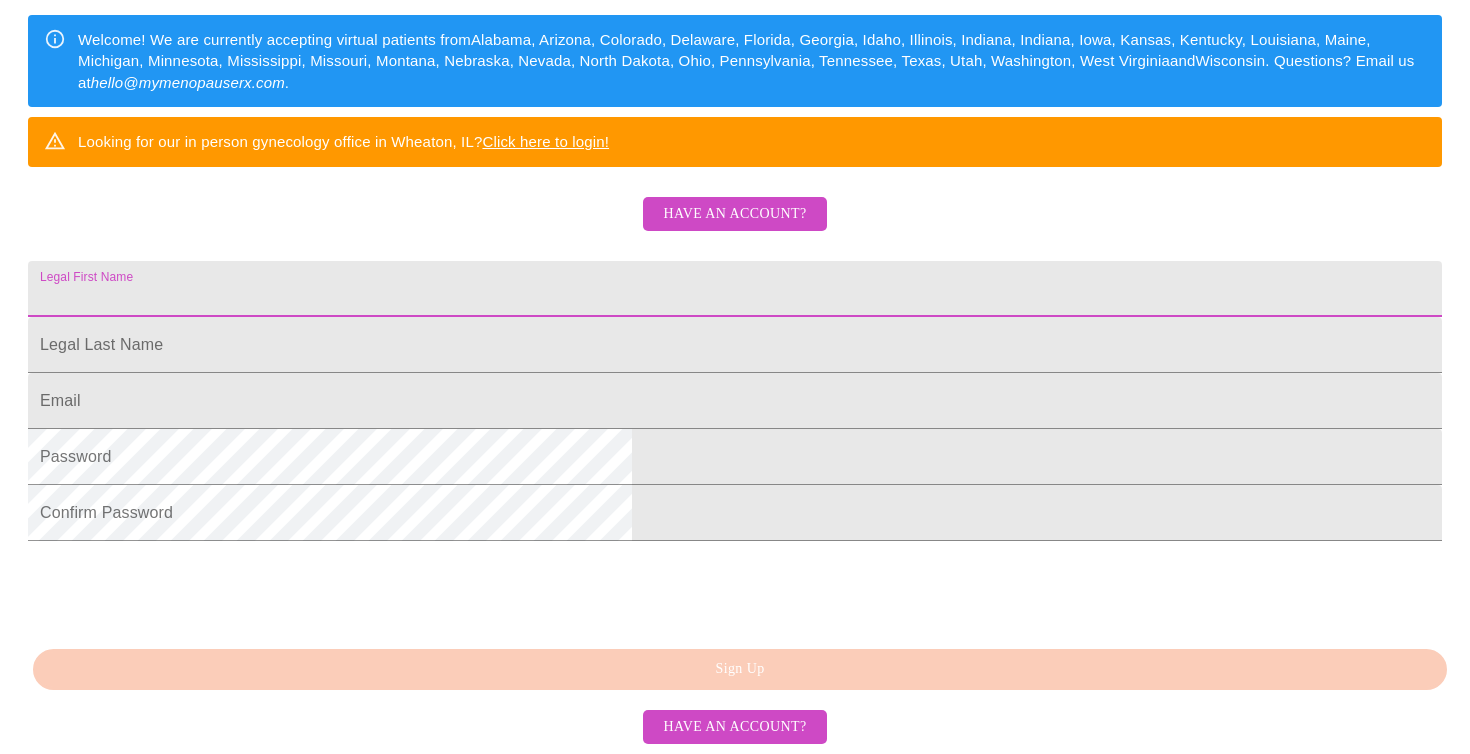 click on "Legal First Name" at bounding box center (735, 289) 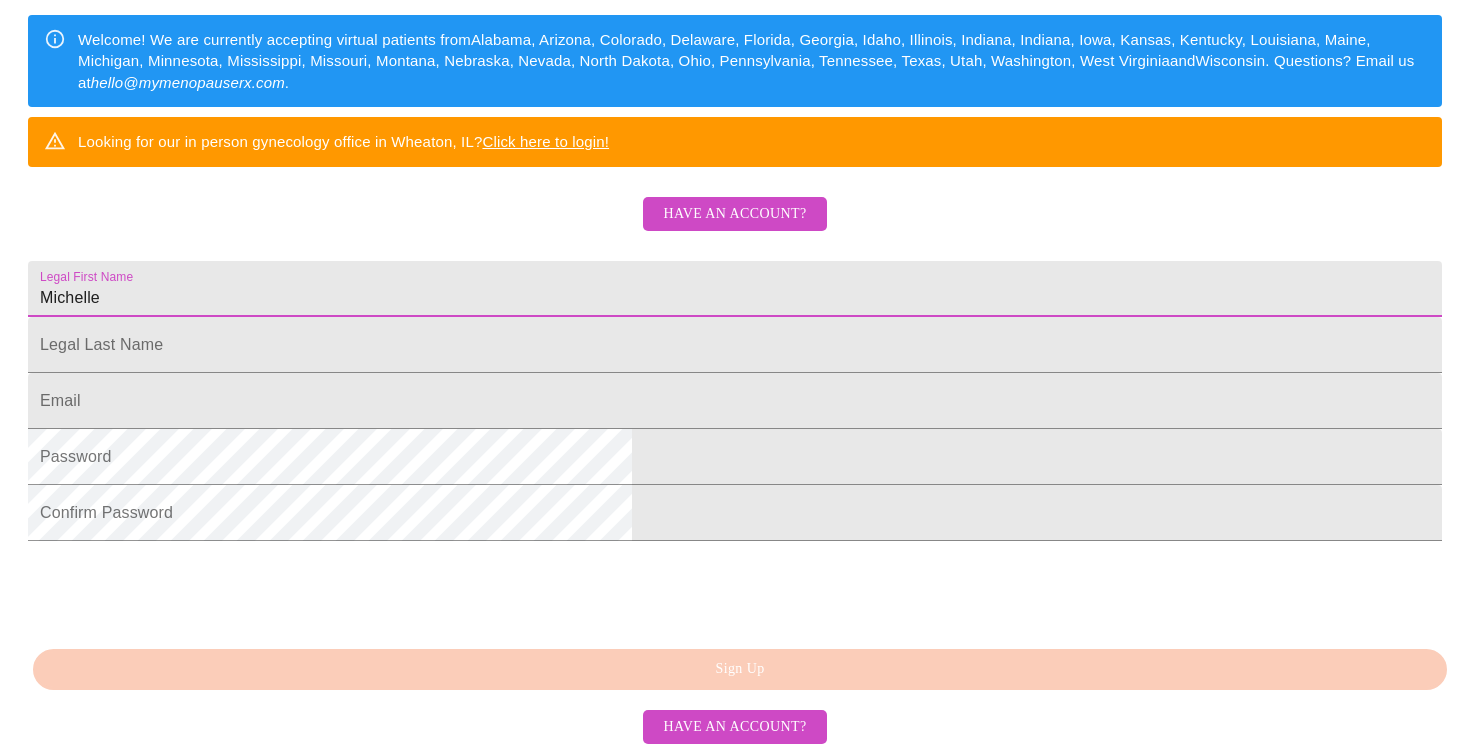 type on "Michelle" 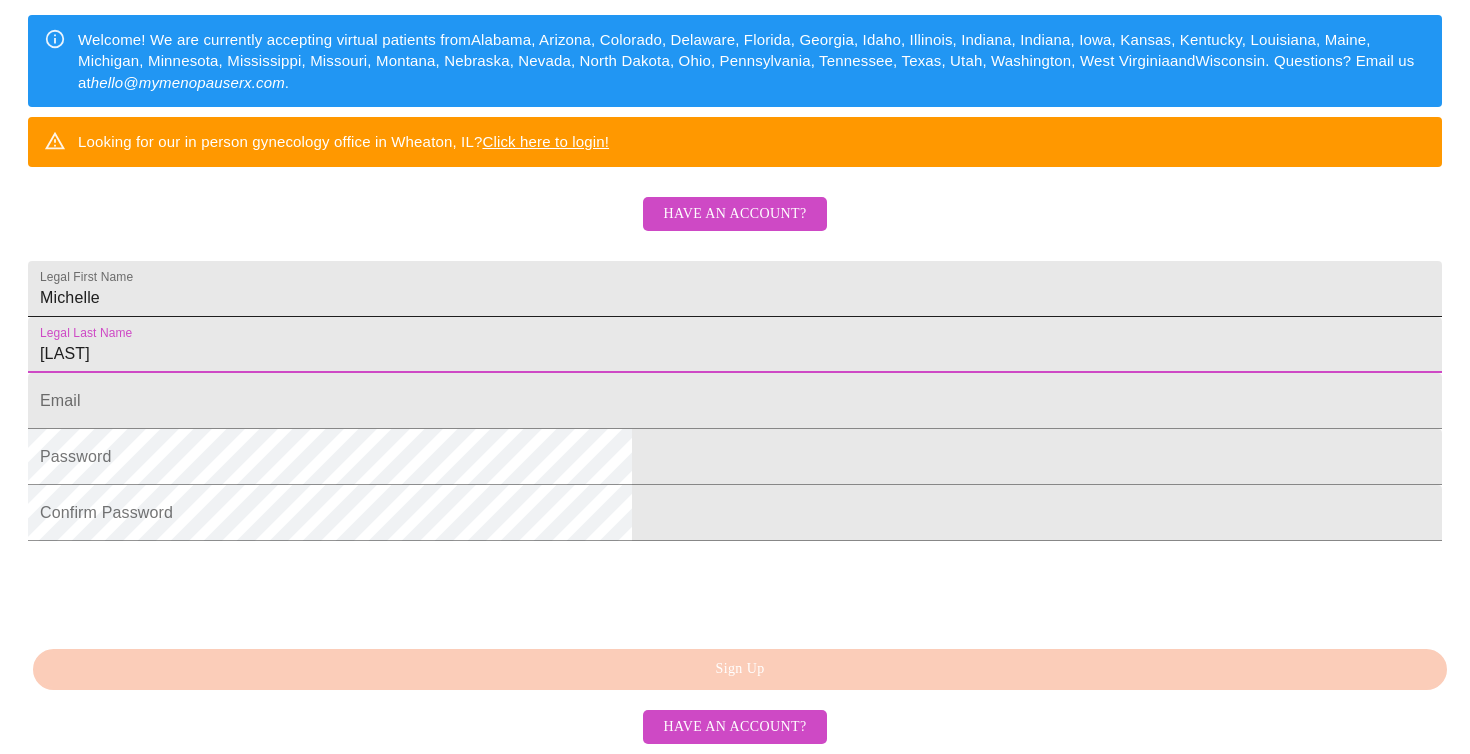 type on "[LAST]" 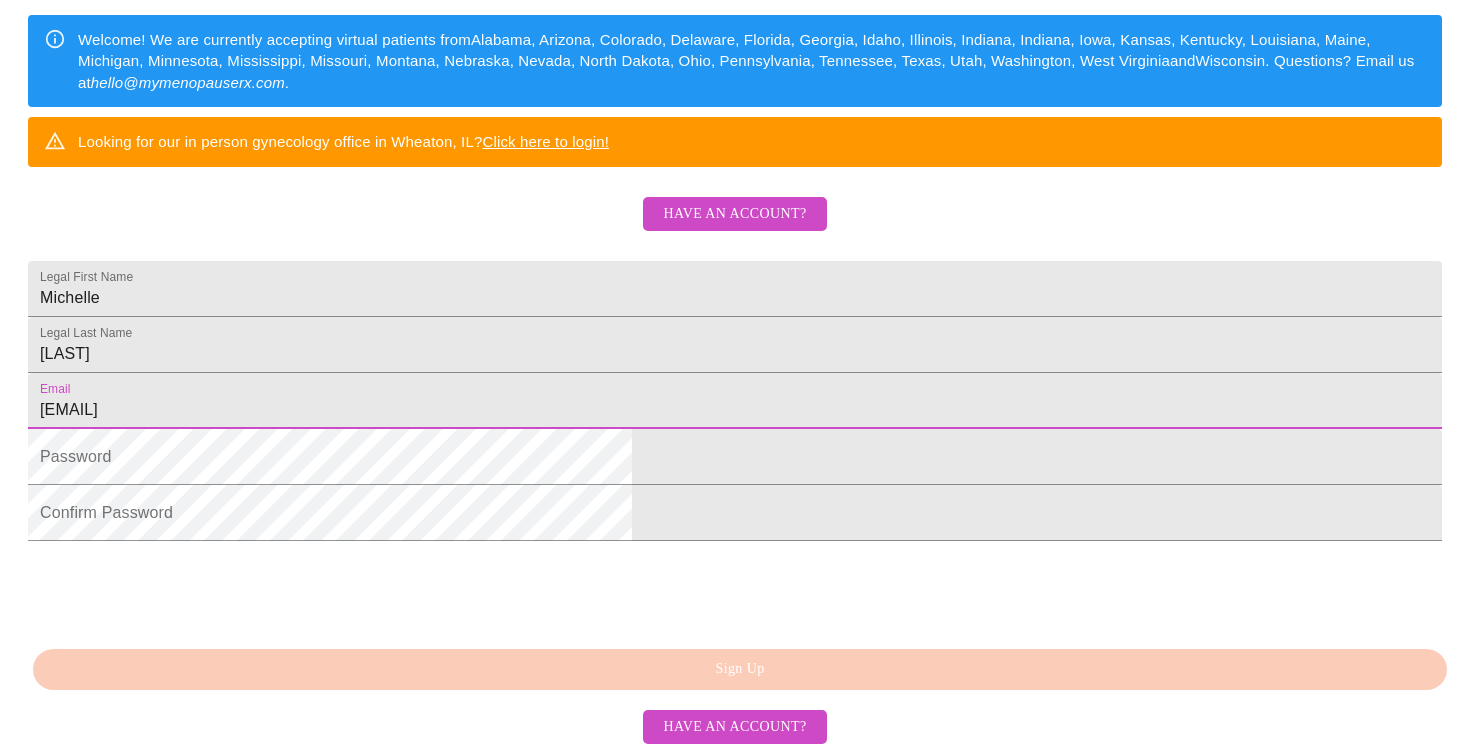 type on "[EMAIL]" 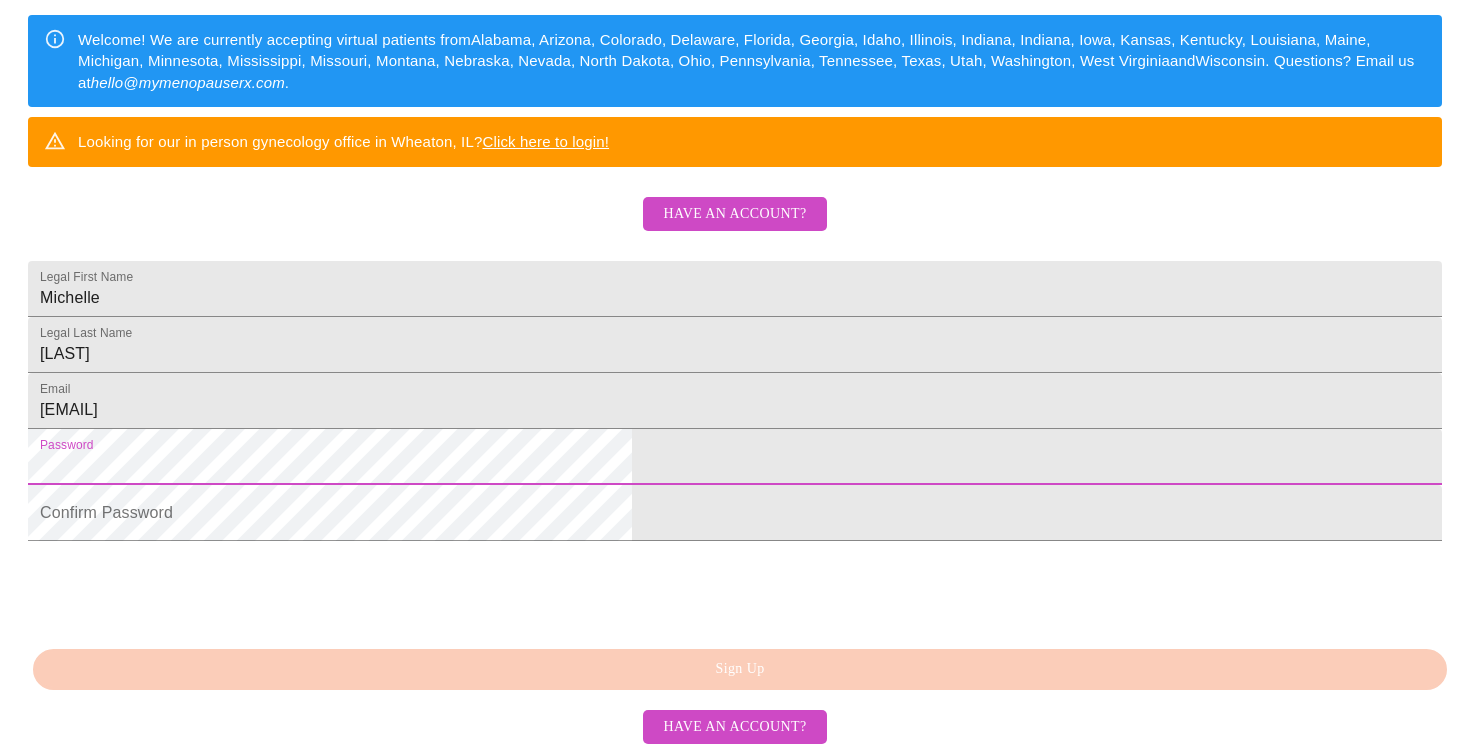 scroll, scrollTop: 472, scrollLeft: 0, axis: vertical 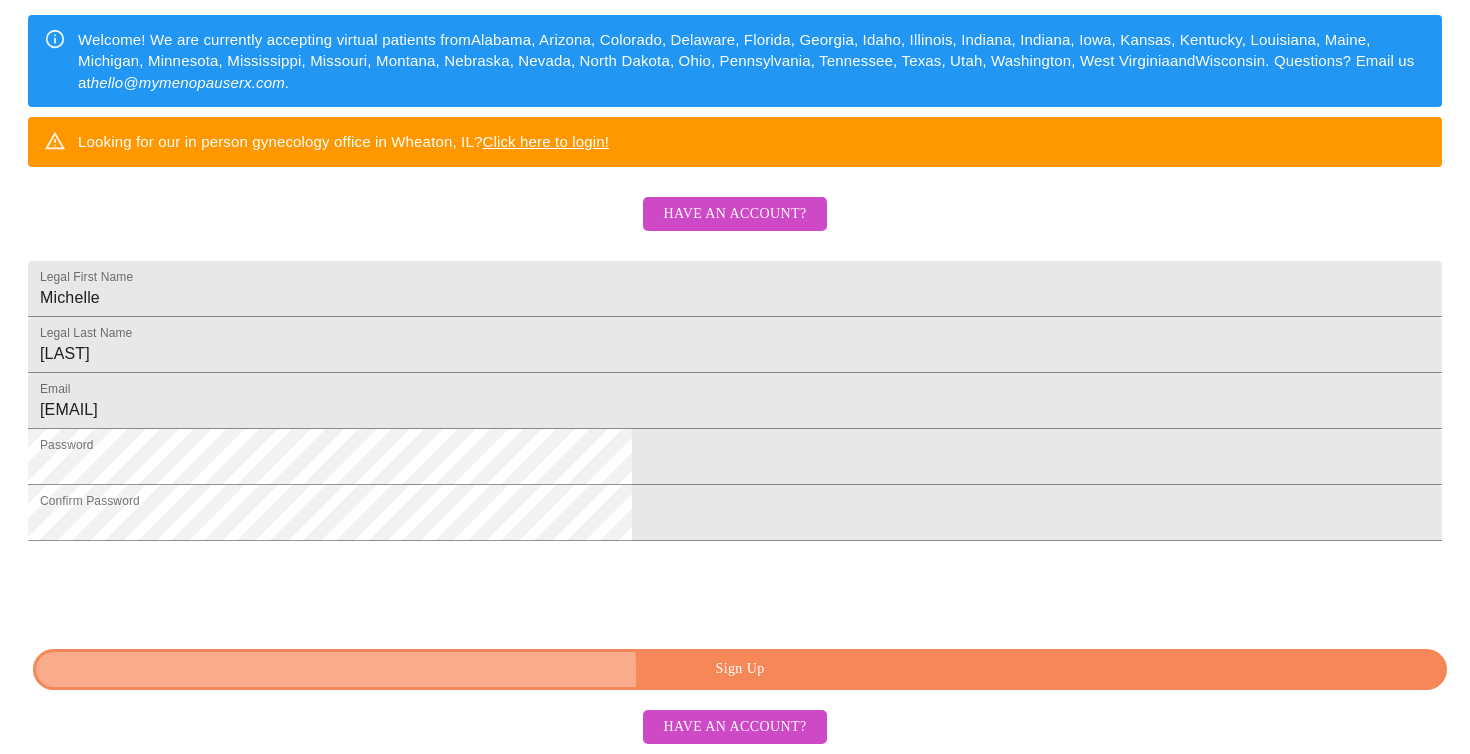 click on "Sign Up" at bounding box center (740, 669) 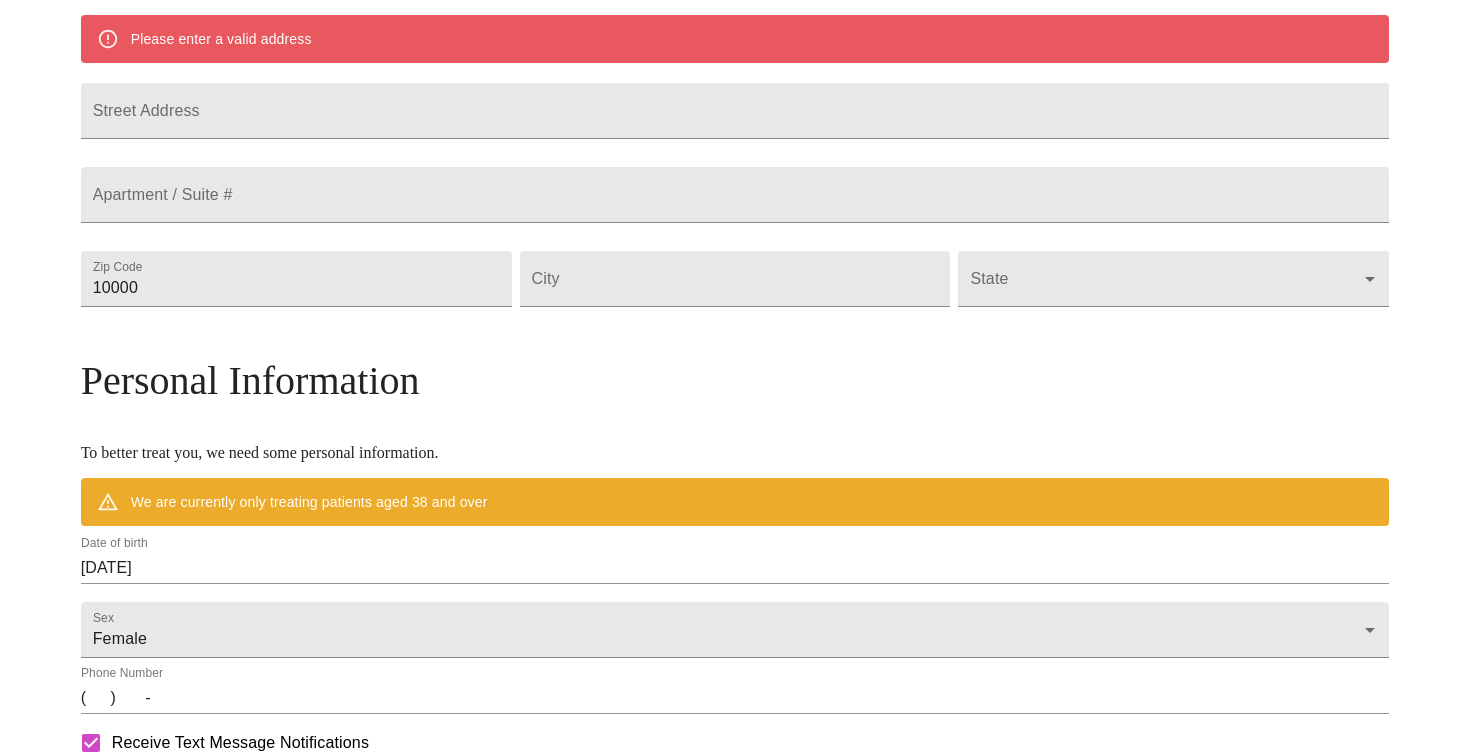 scroll, scrollTop: 394, scrollLeft: 0, axis: vertical 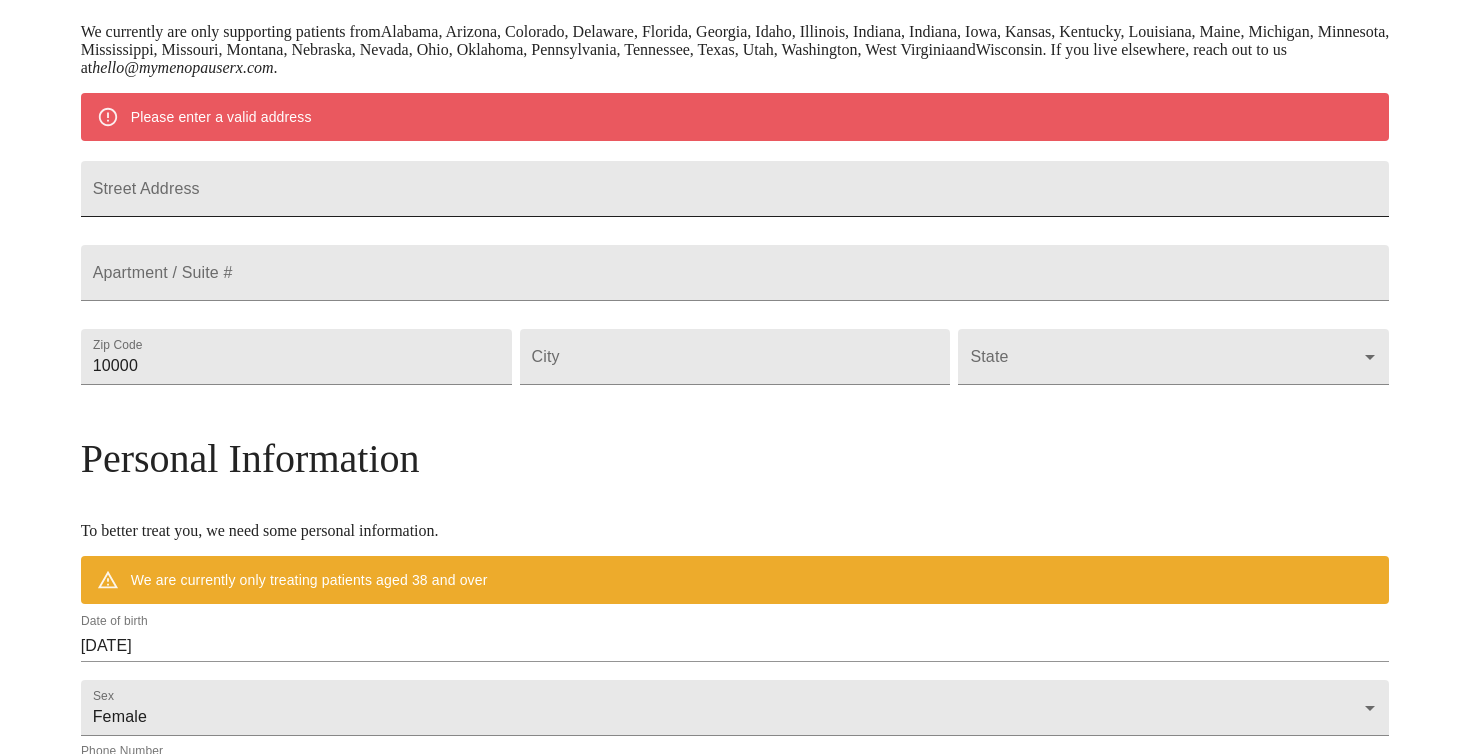 click on "Street Address" at bounding box center (735, 189) 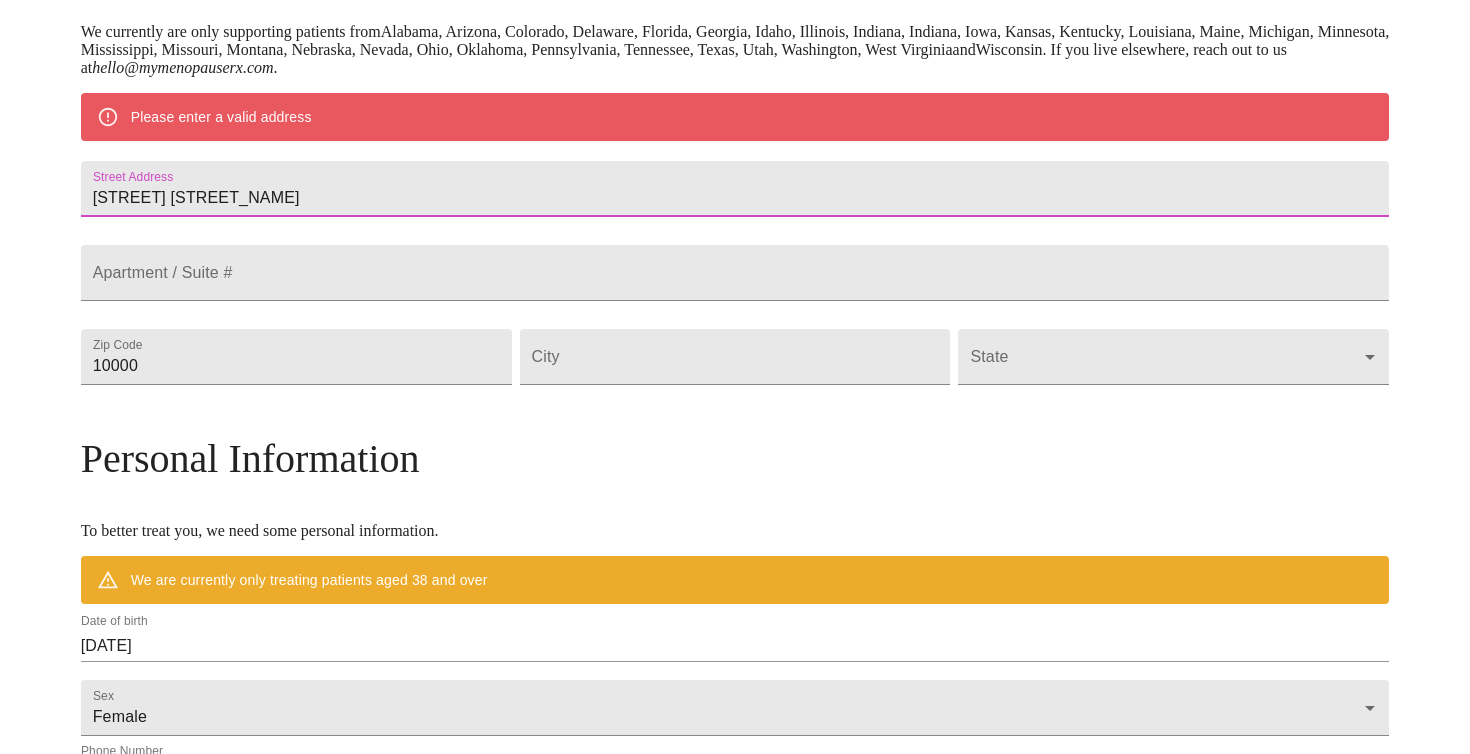 type on "[STREET] [STREET_NAME]" 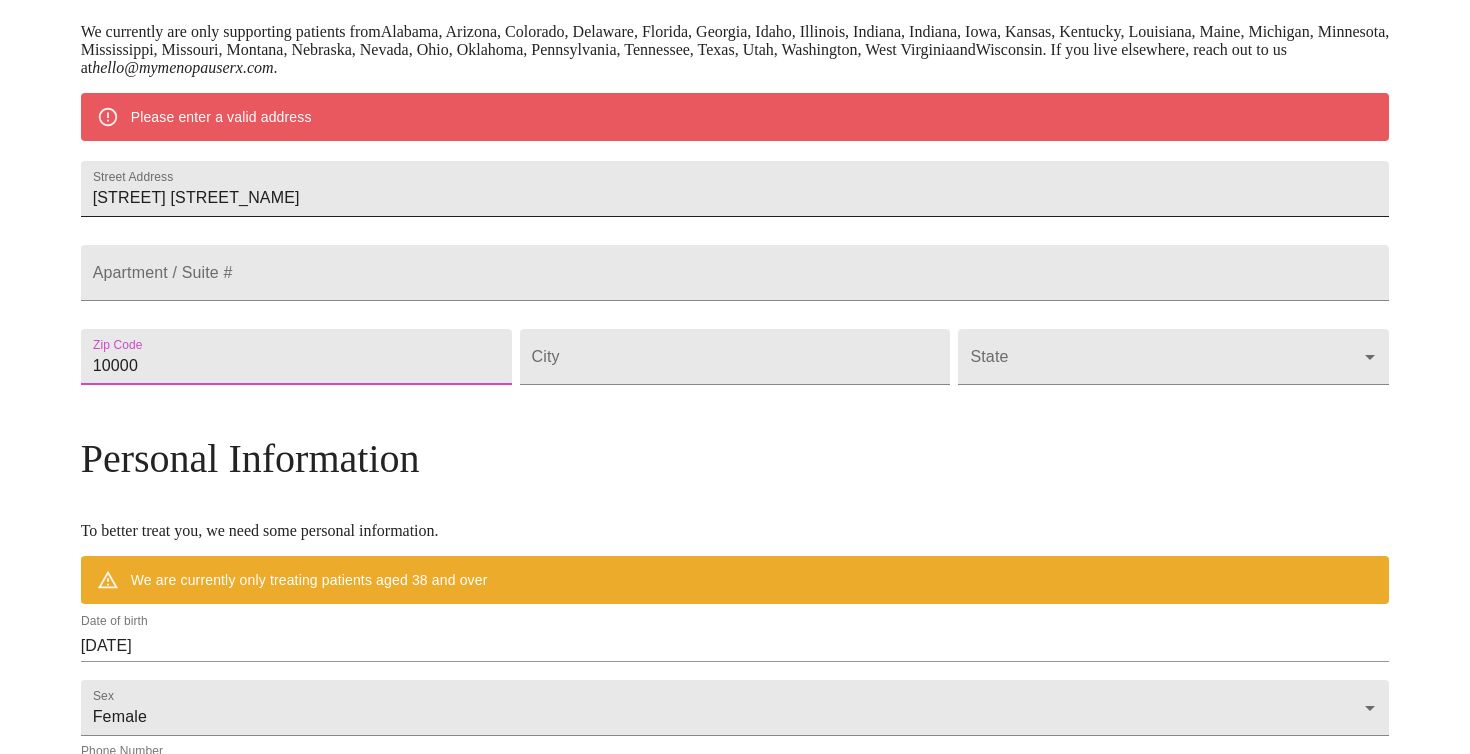 type on "[POSTAL_CODE]" 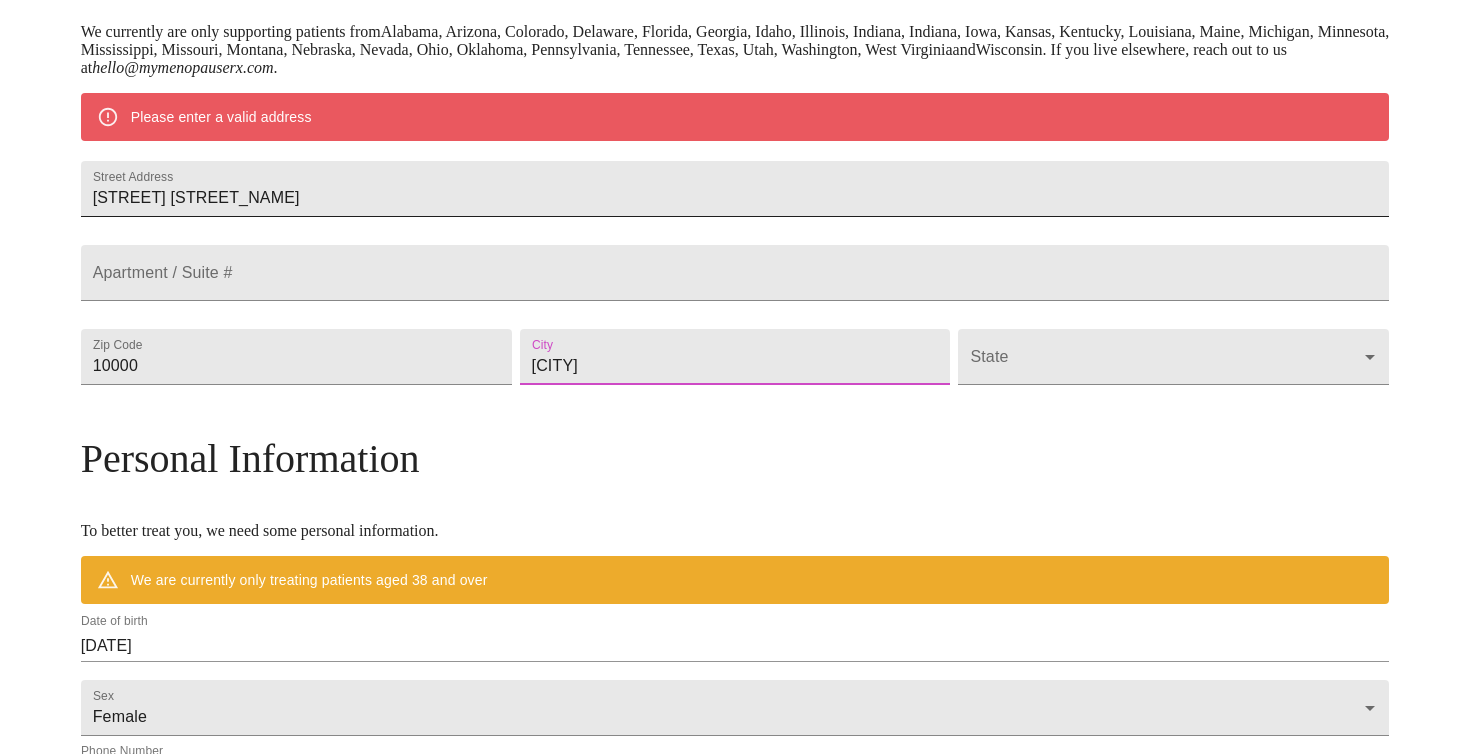 type on "[CITY]" 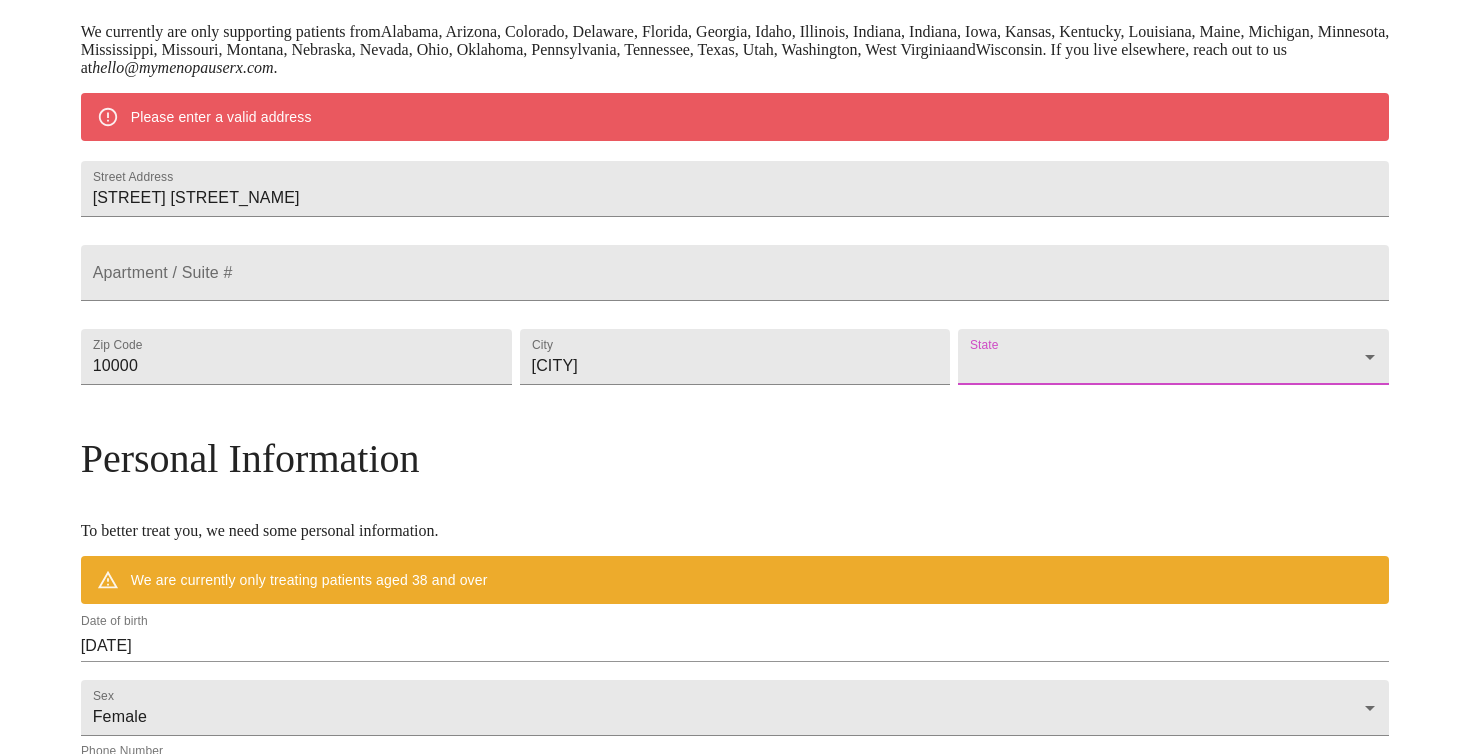 click on "Hi [FIRST] [LAST] Welcome to MyMenopauseRx Since it's your first time here, you'll need to enter some personal information. We'll guide you through it! Mailing Address We currently are only supporting patients from  [STATE], [STATE], [STATE], [STATE], [STATE], [STATE], [STATE], [STATE], [STATE], [STATE], [STATE], [STATE], [STATE], [STATE], [STATE], [STATE], [STATE], [STATE], [STATE], [STATE], [STATE], [STATE], [STATE], [STATE], [STATE], [STATE], [STATE], [STATE]  and  [STATE] . If you live elsewhere, reach out to us at  [EMAIL] . Please enter a valid address Street Address [STREET] [STREET_NAME] Apartment / Suite # Zip Code [POSTAL_CODE] City [CITY] State ​ Personal Information To better treat you, we need some personal information. We are currently only treating patients aged 38 and over Date of birth [DATE] Sex Female Female Phone Number ([PHONE]) [PHONE] - Receive Text Message Notifications Terms of Service & Privacy Policy By  Continuing ." at bounding box center (735, 393) 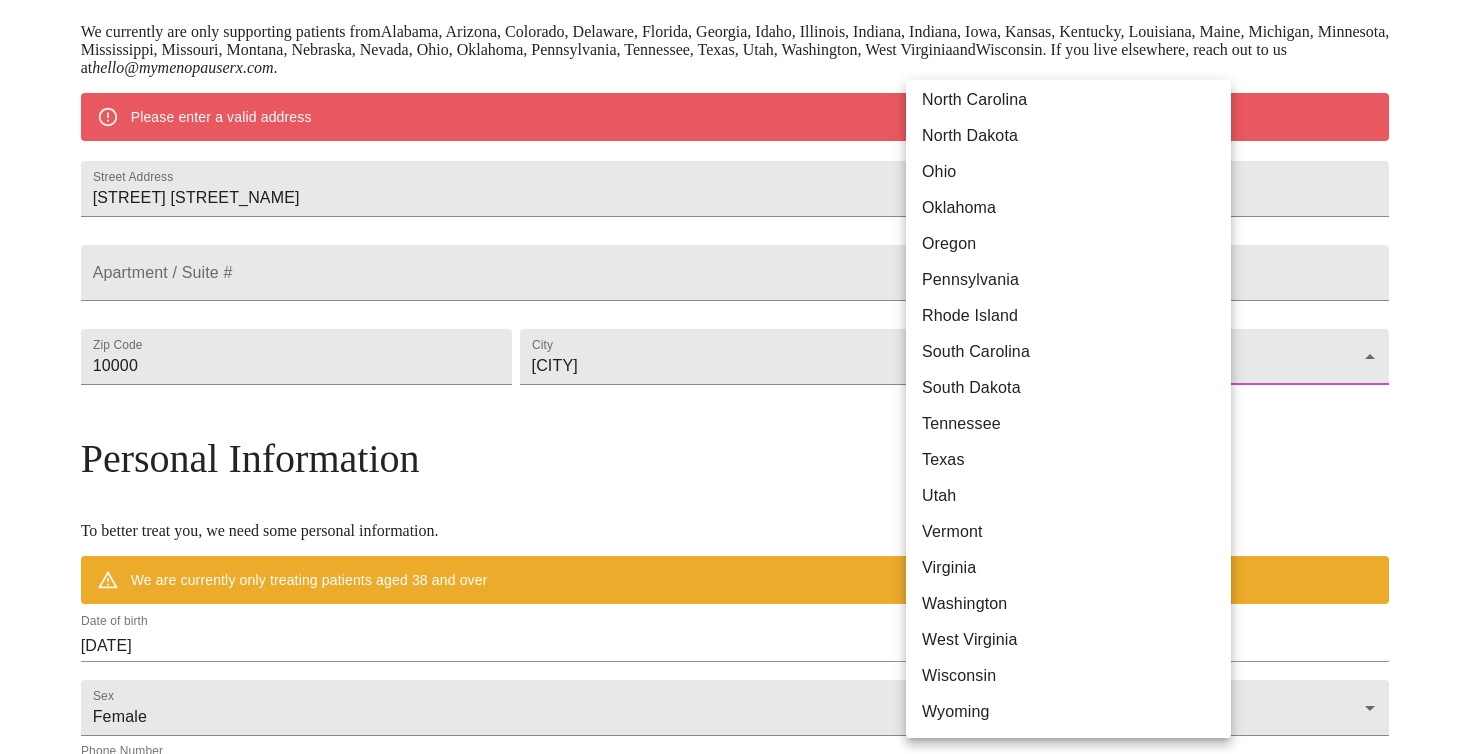 scroll, scrollTop: 1158, scrollLeft: 0, axis: vertical 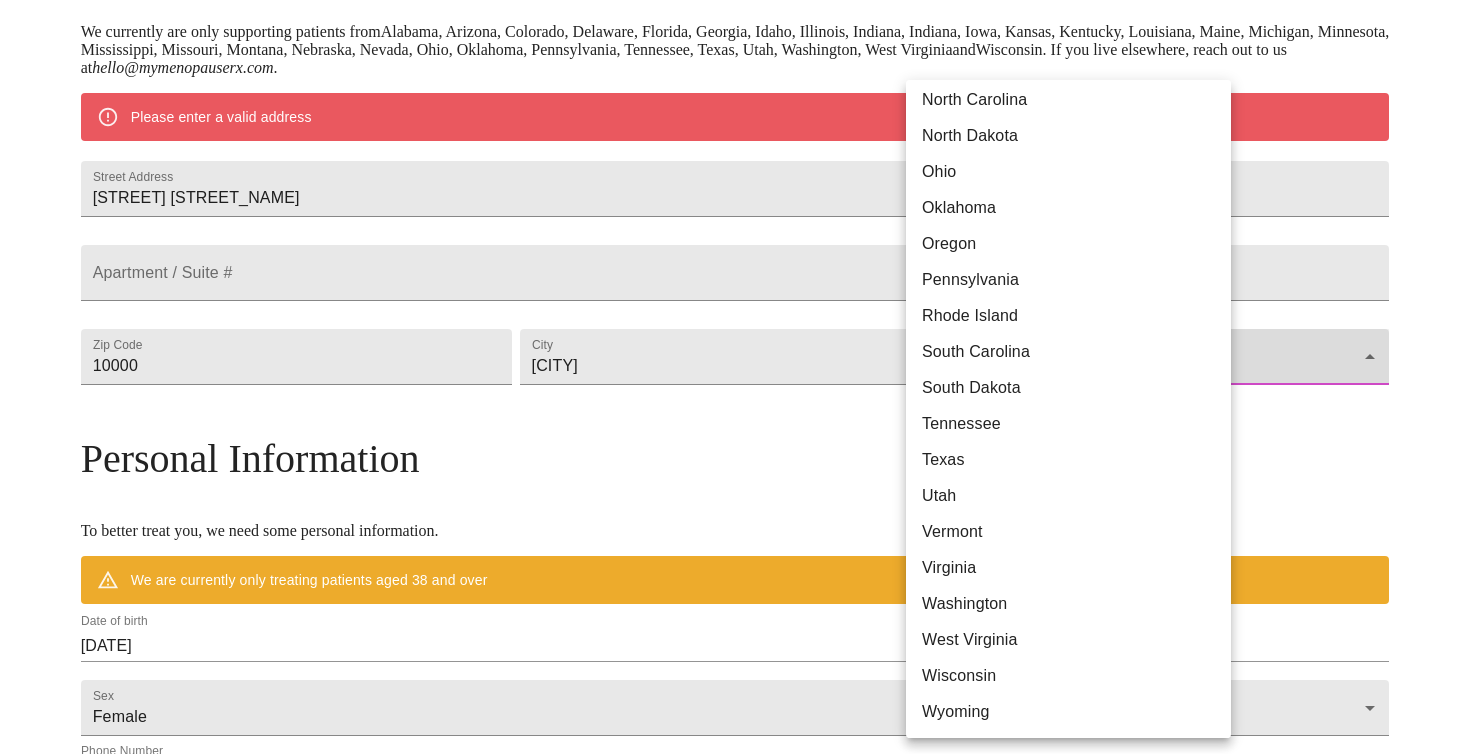 type on "Wisconsin" 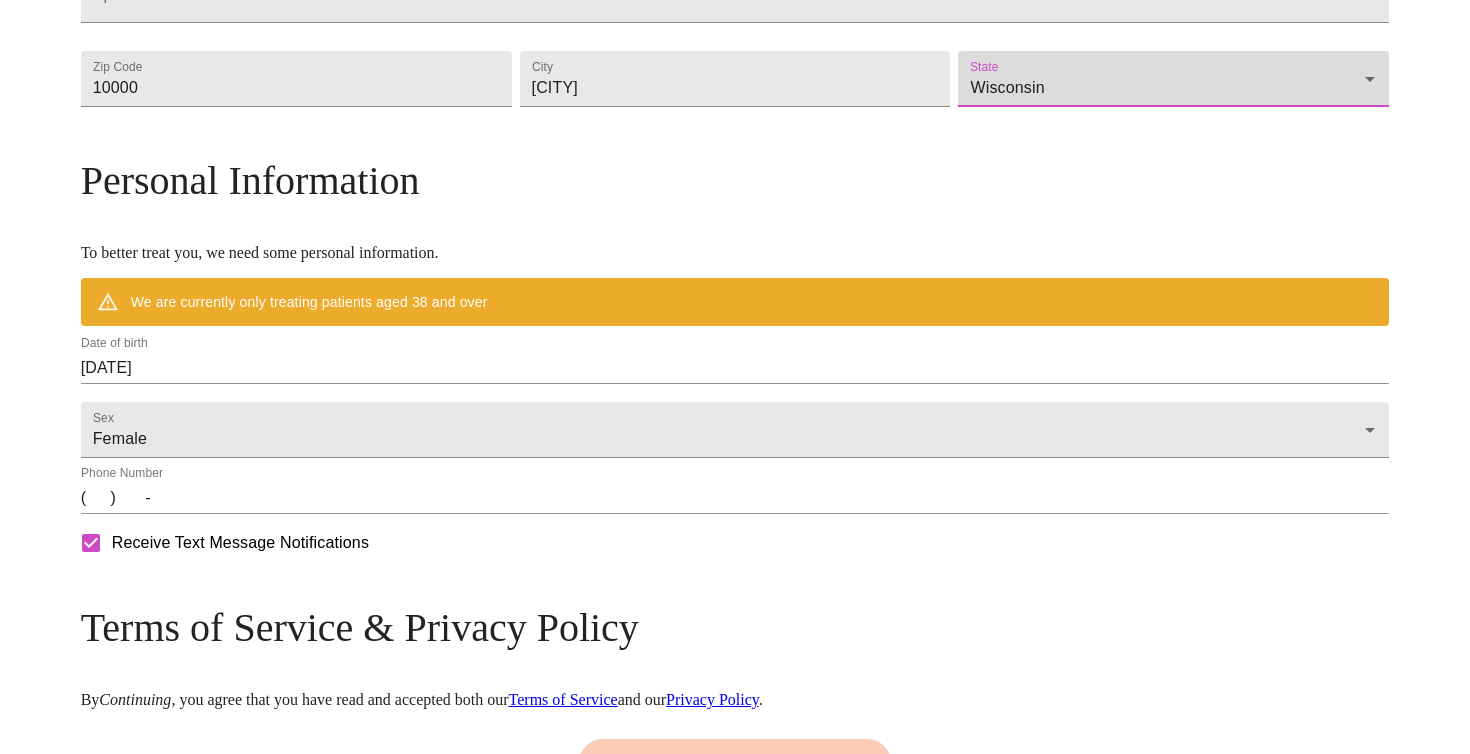 scroll, scrollTop: 615, scrollLeft: 0, axis: vertical 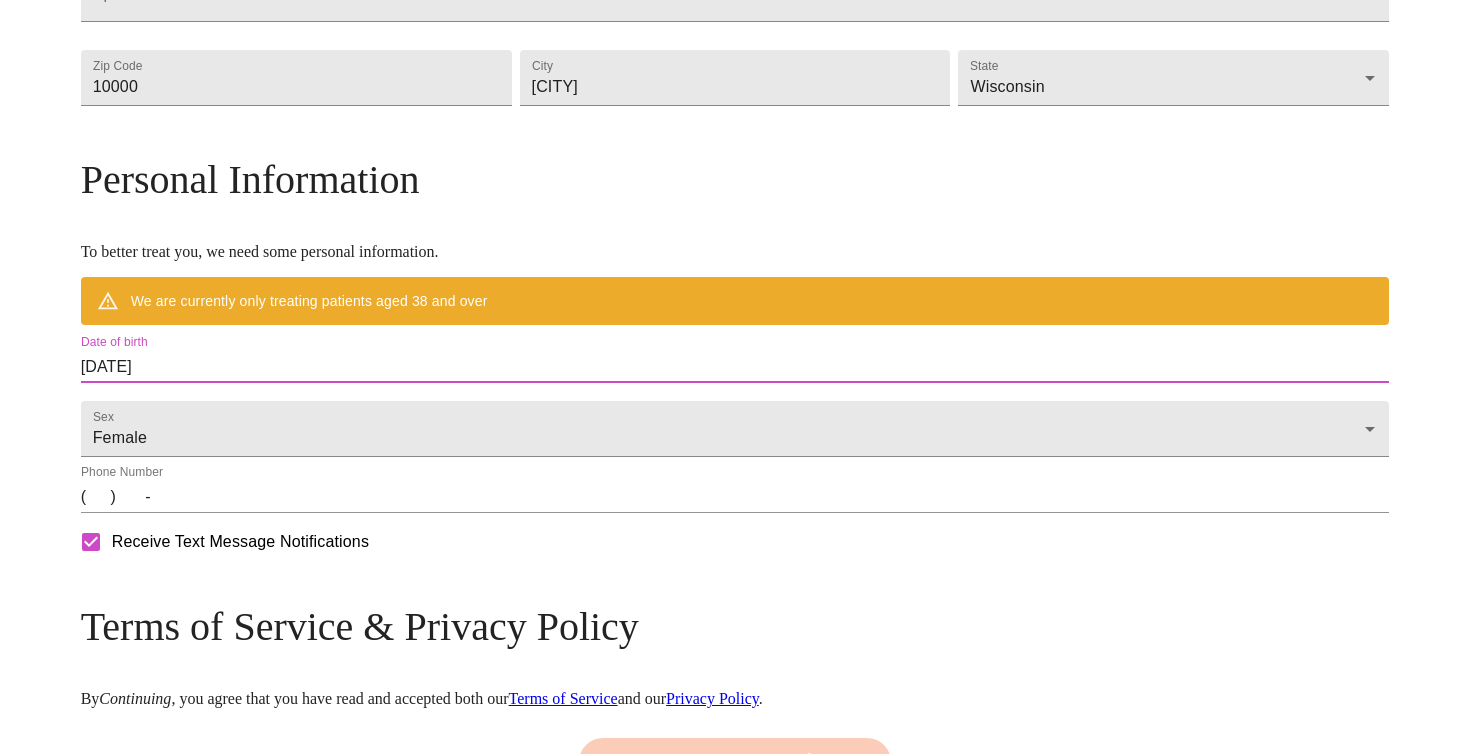 click on "[DATE]" at bounding box center (735, 367) 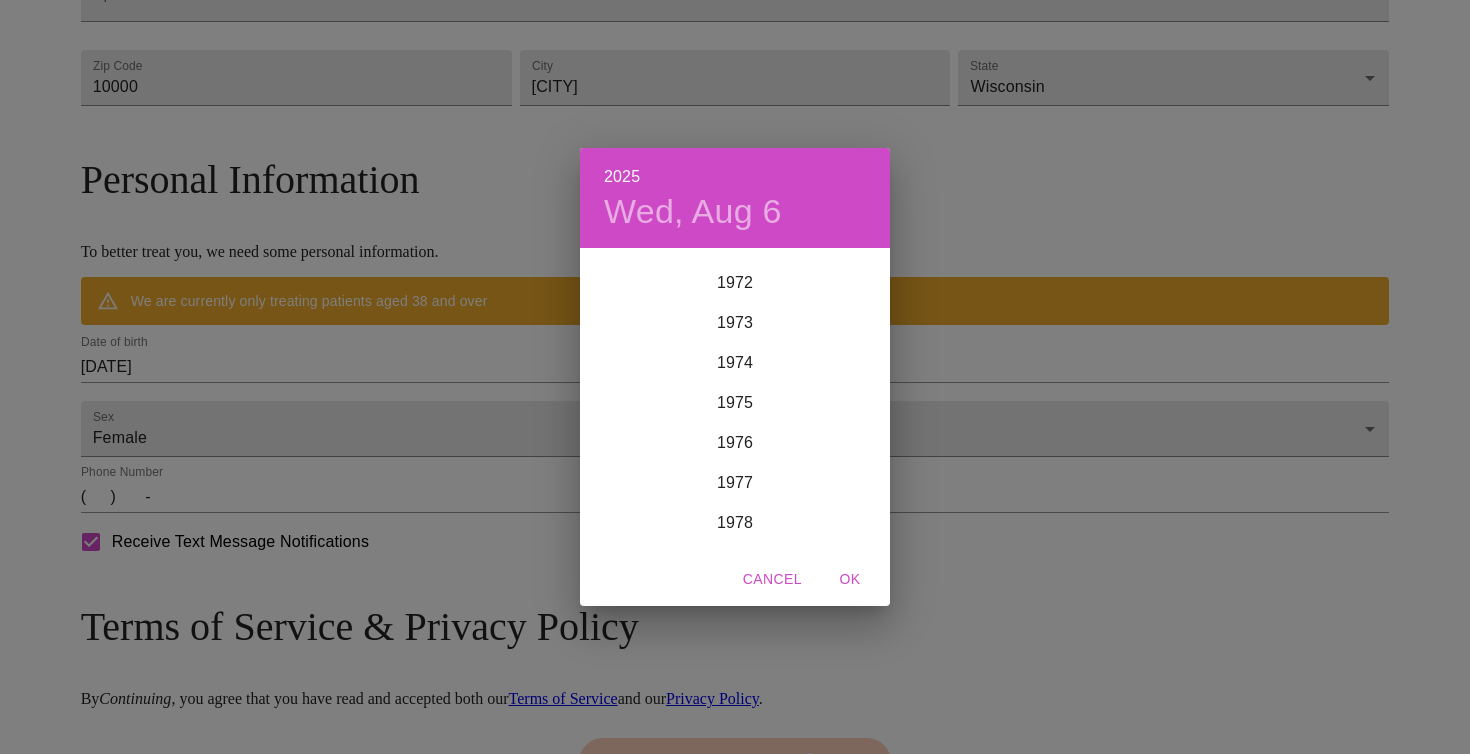 scroll, scrollTop: 2906, scrollLeft: 0, axis: vertical 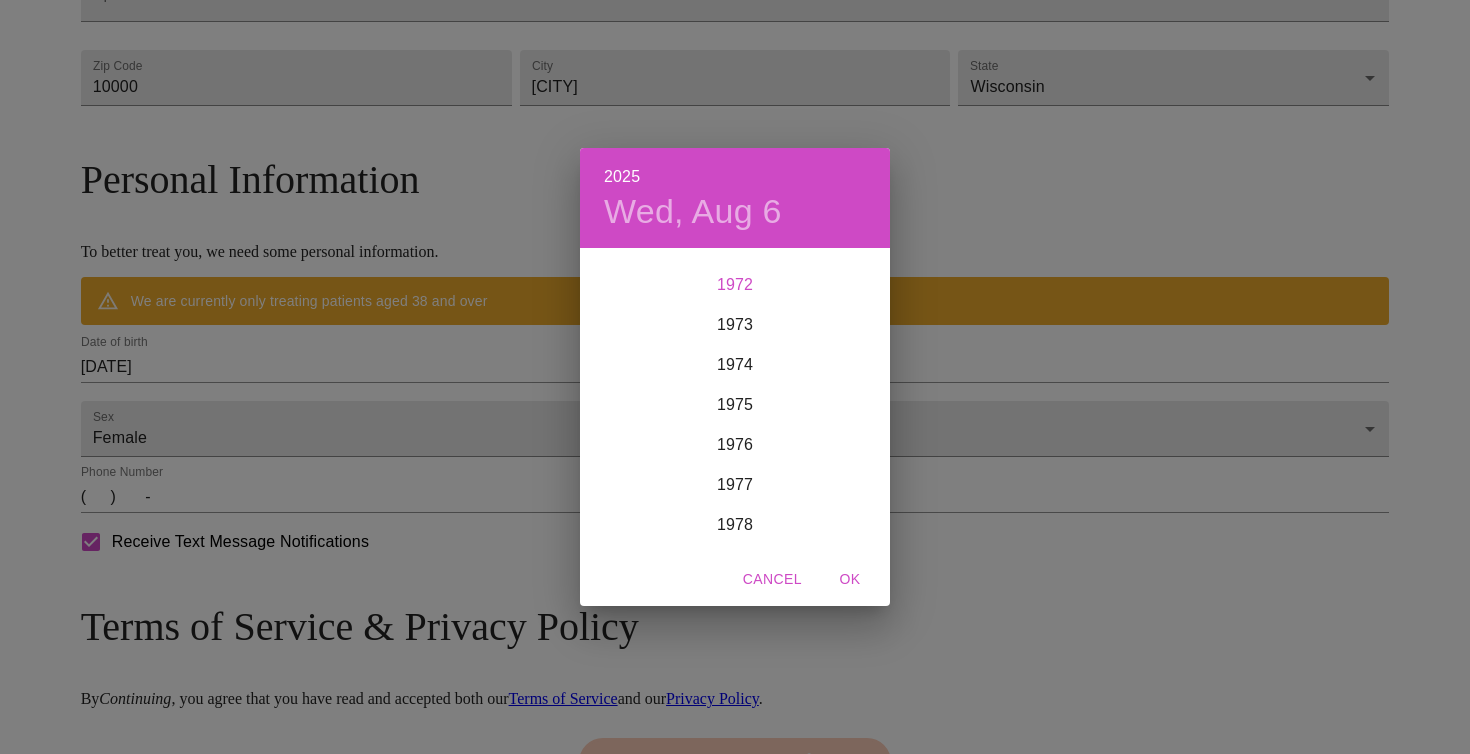 click on "1972" at bounding box center [735, 285] 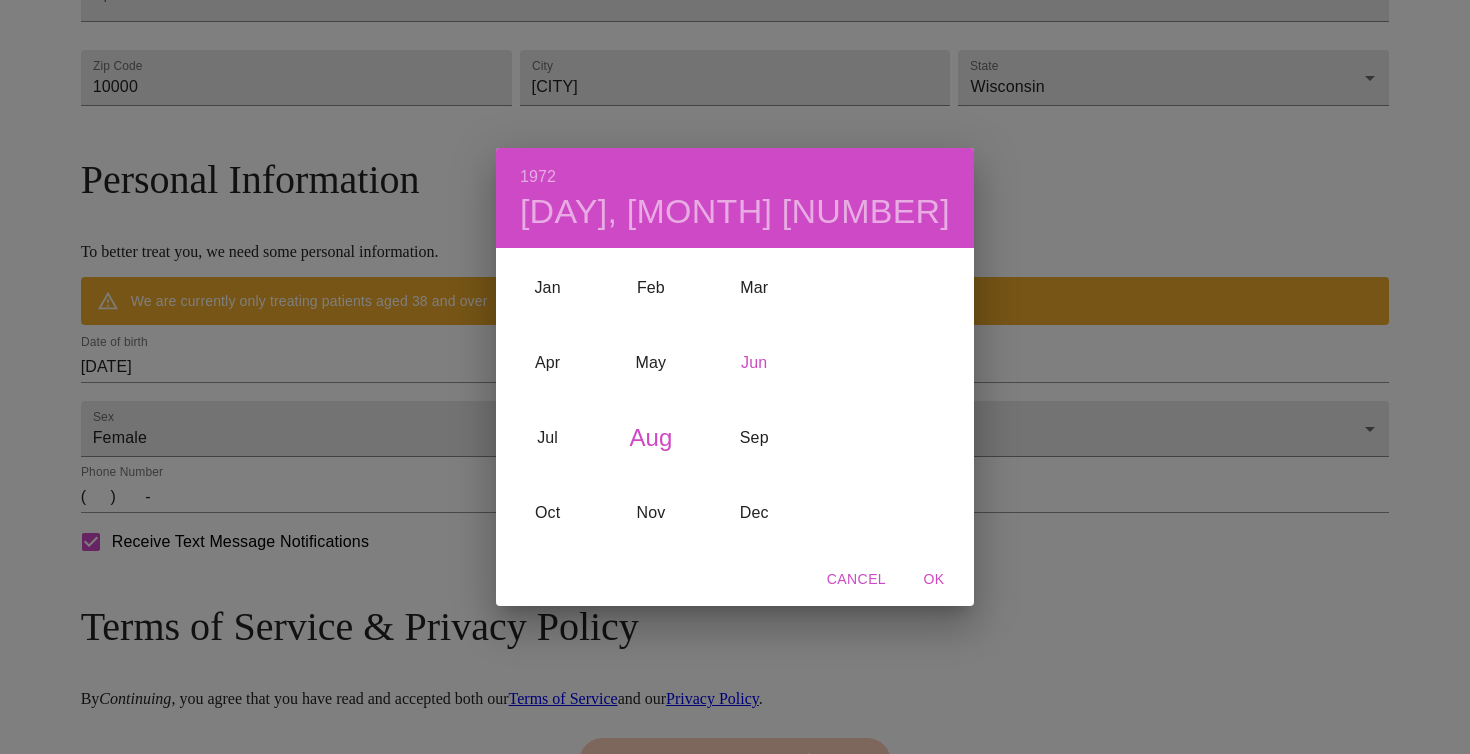 click on "Jun" at bounding box center (754, 363) 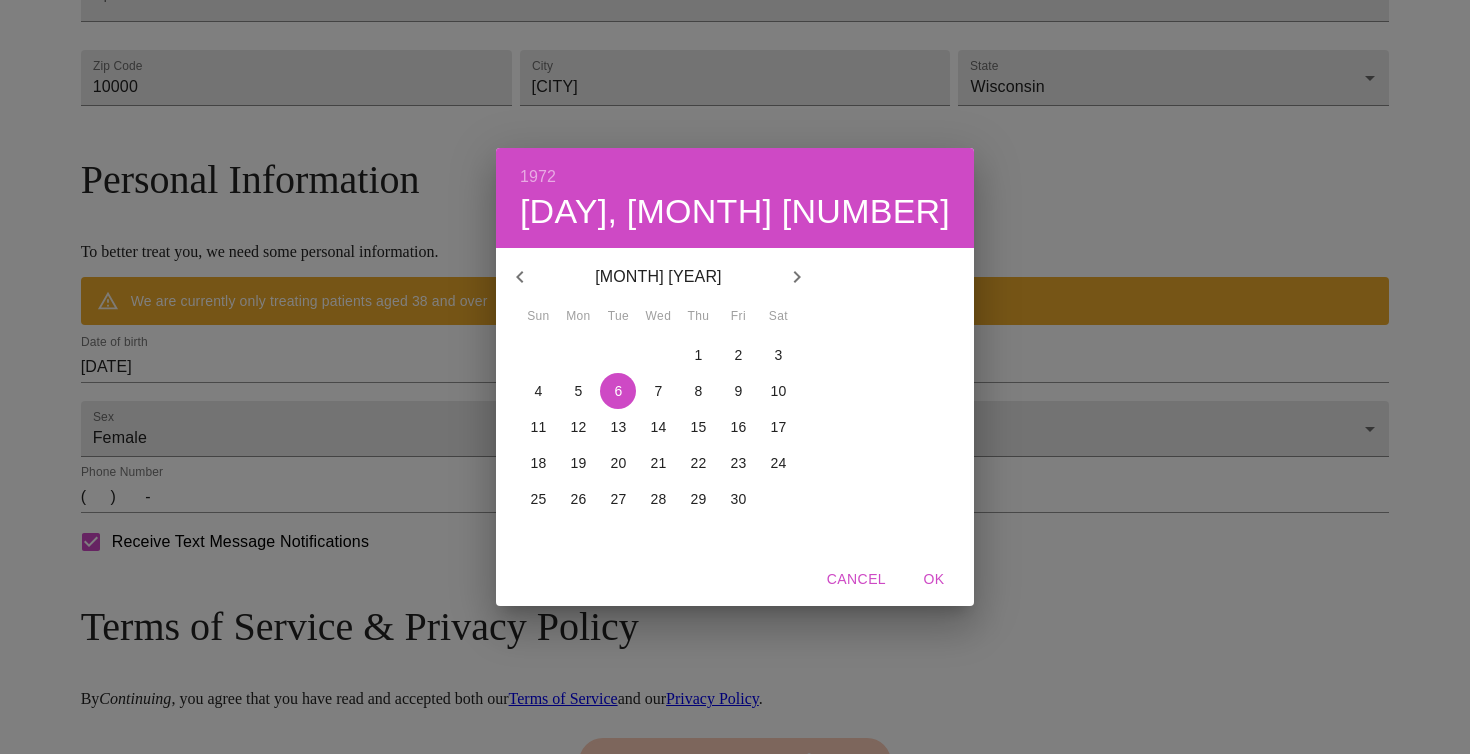 click on "22" at bounding box center [698, 463] 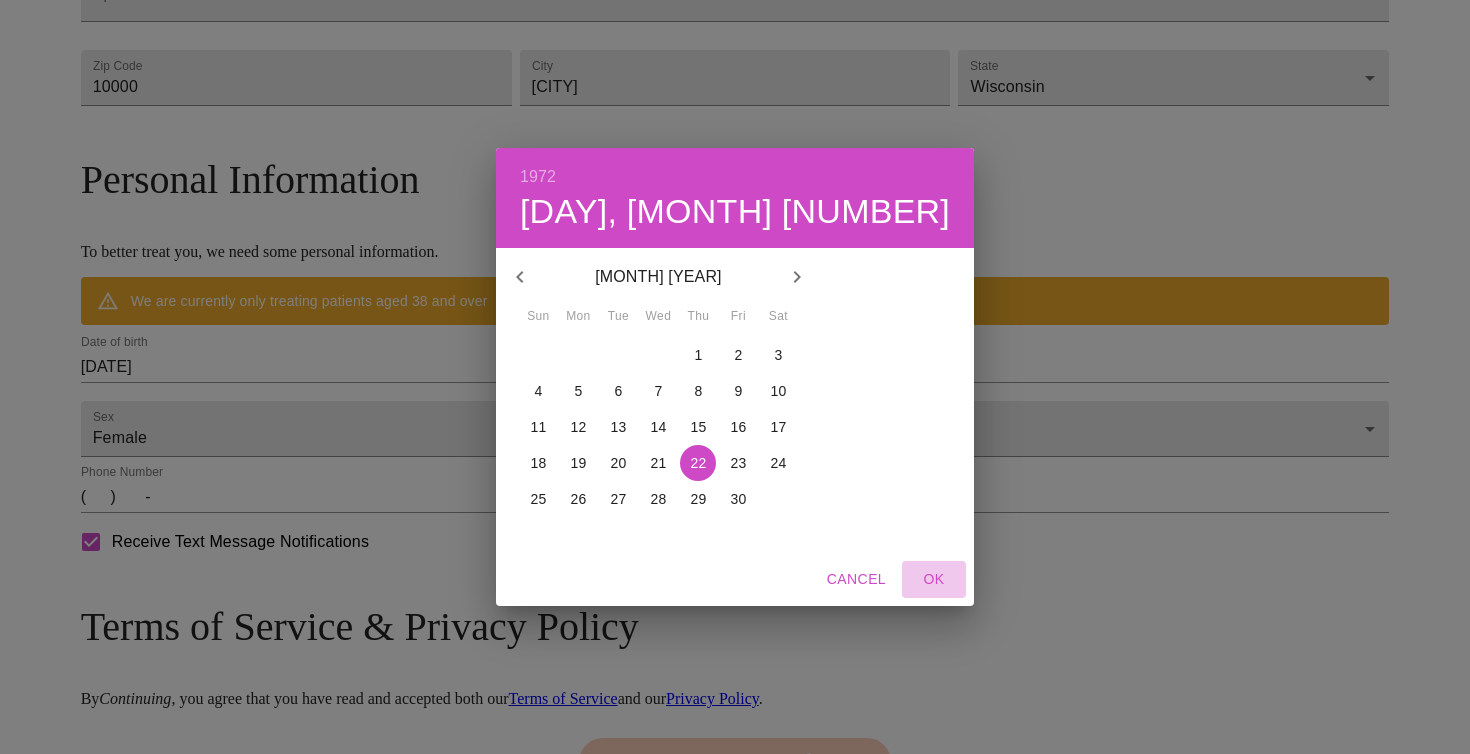 click on "OK" at bounding box center (934, 579) 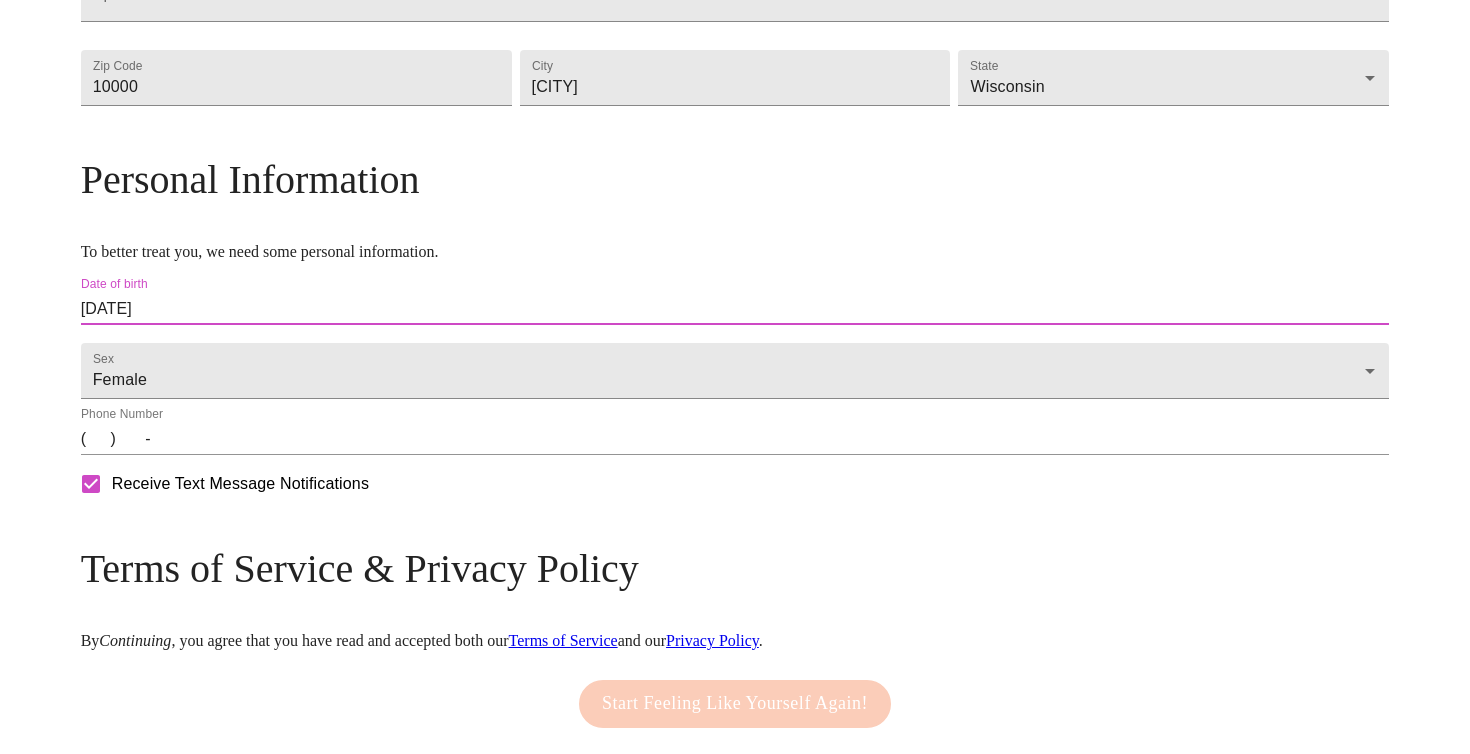 click on "(   )    -" at bounding box center [735, 439] 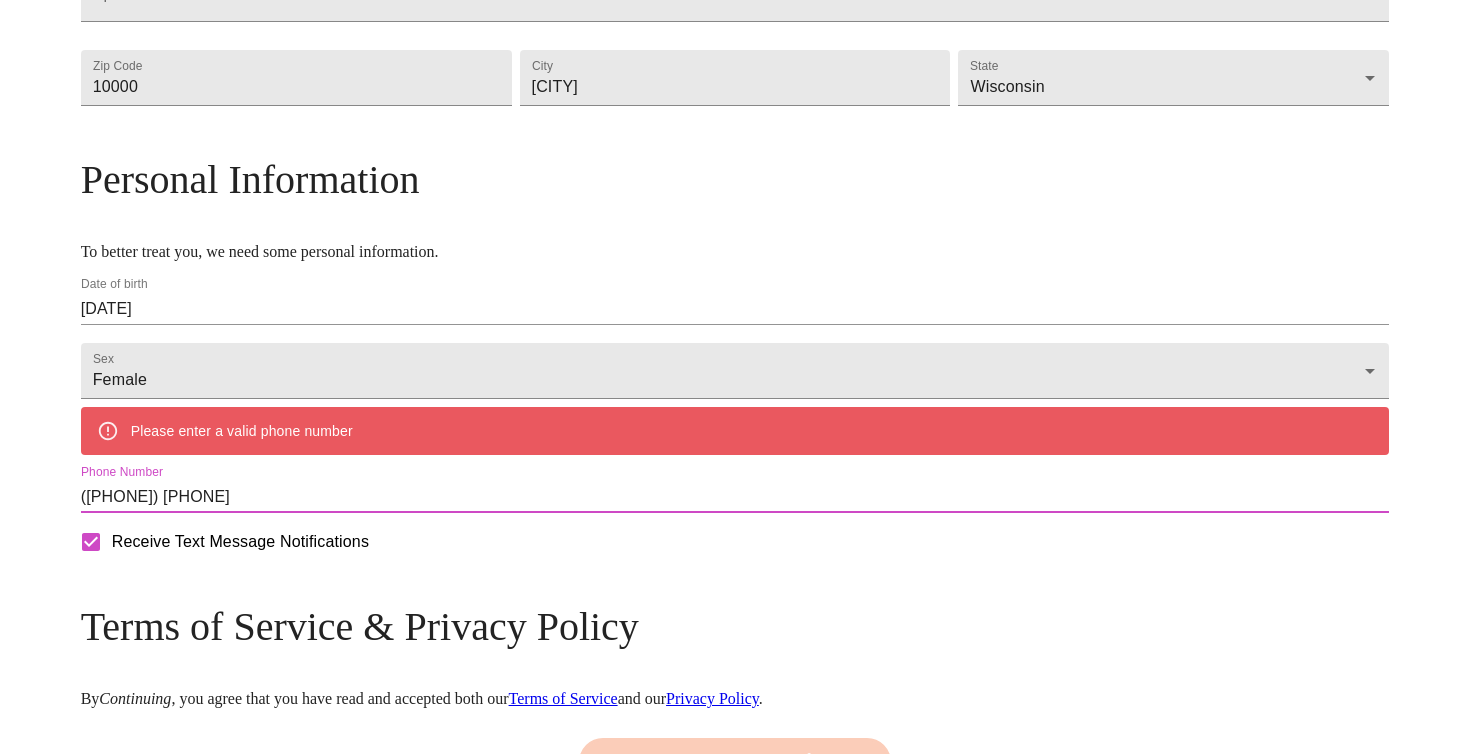 type on "([PHONE]) [PHONE]" 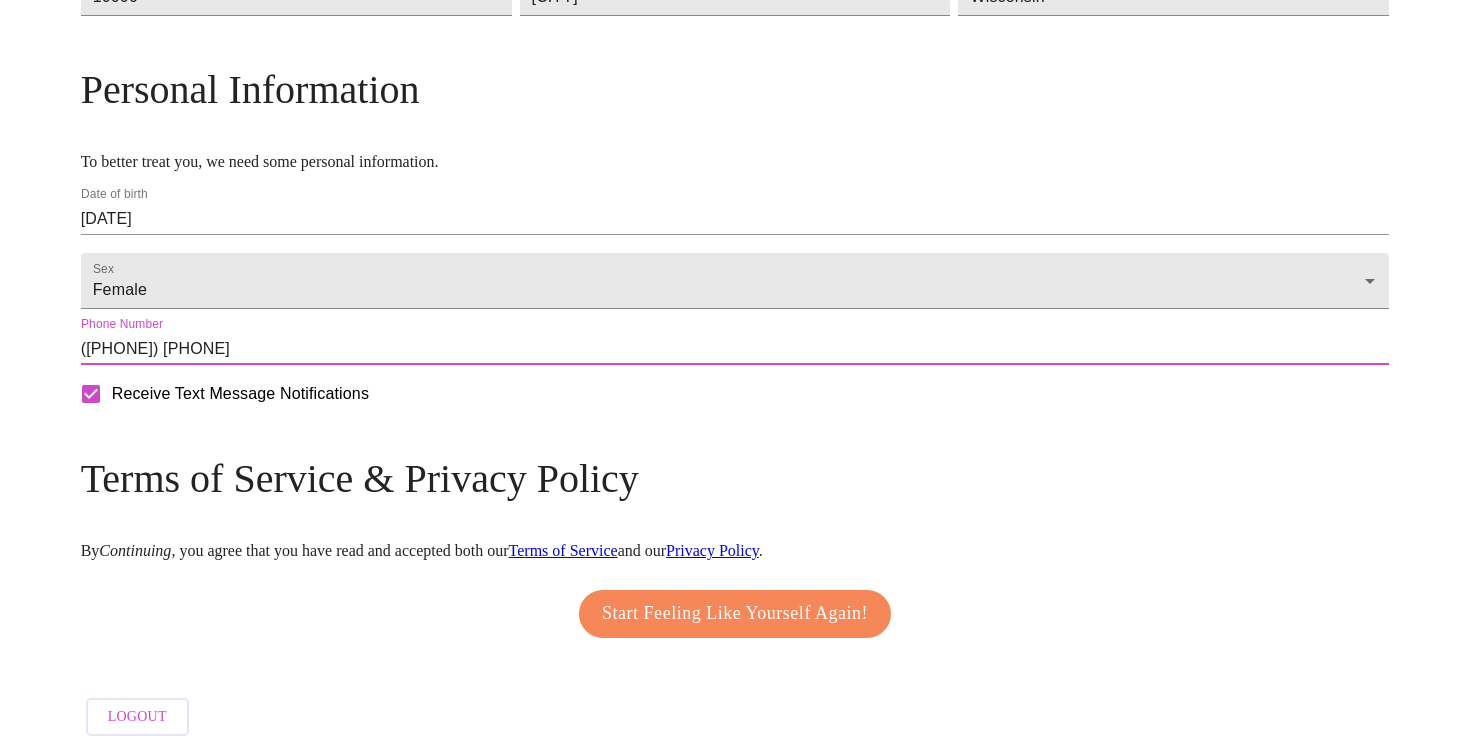 scroll, scrollTop: 785, scrollLeft: 0, axis: vertical 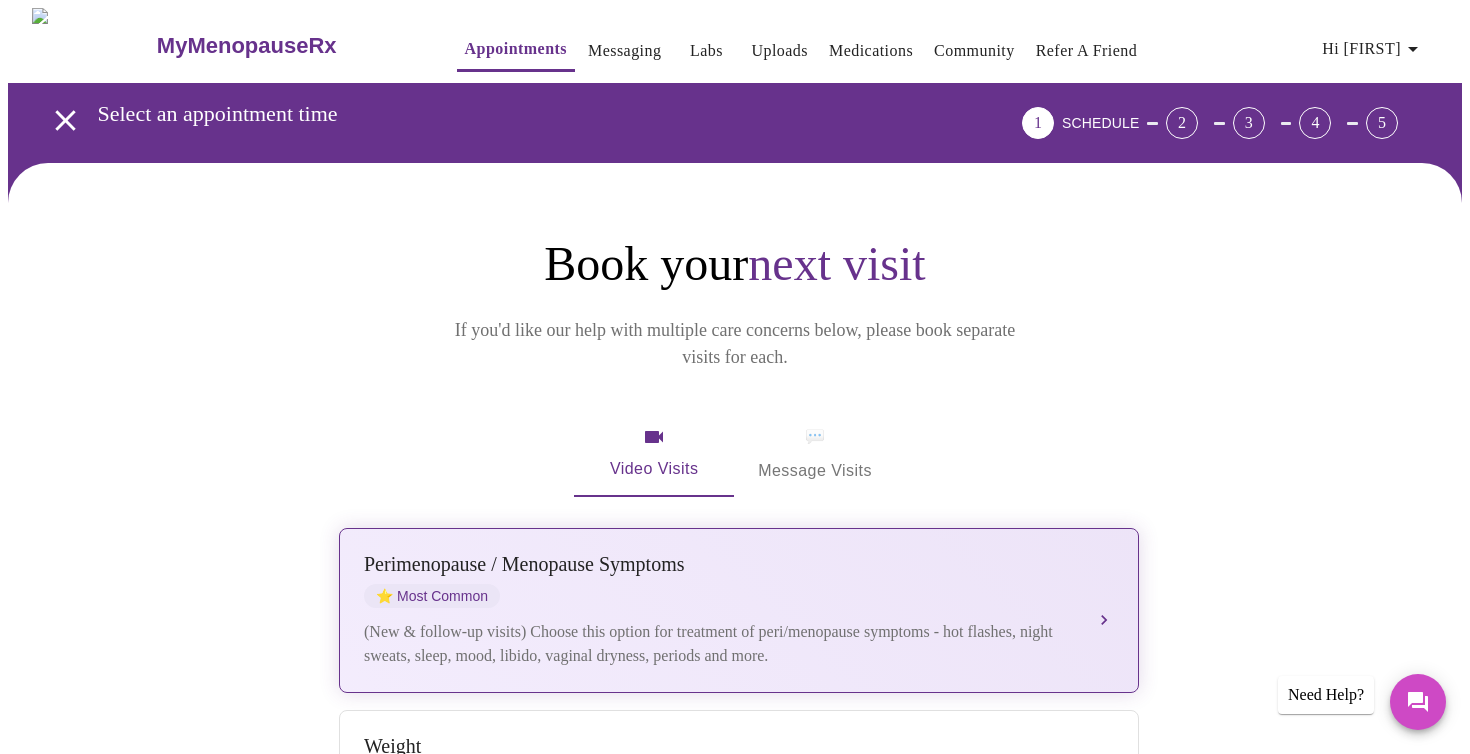 click on "Perimenopause / Menopause Symptoms  ⭐  Most Common (New & follow-up visits) Choose this option for treatment of peri/menopause symptoms - hot flashes, night sweats, sleep, mood, libido, vaginal dryness, periods and more." at bounding box center [739, 610] 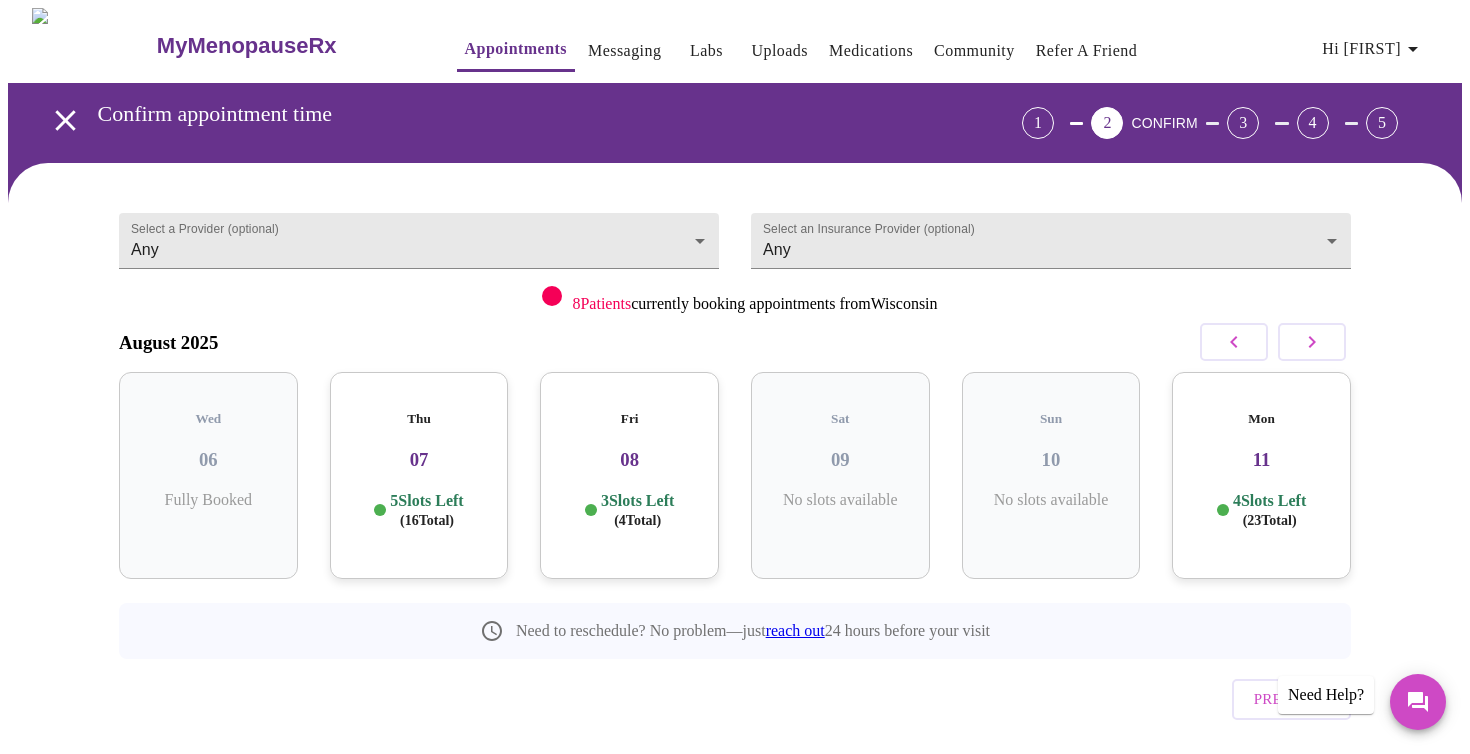 click on "[DAY] [DATE] [SLOTS] ([NUMBER] [TOTAL])" at bounding box center (629, 475) 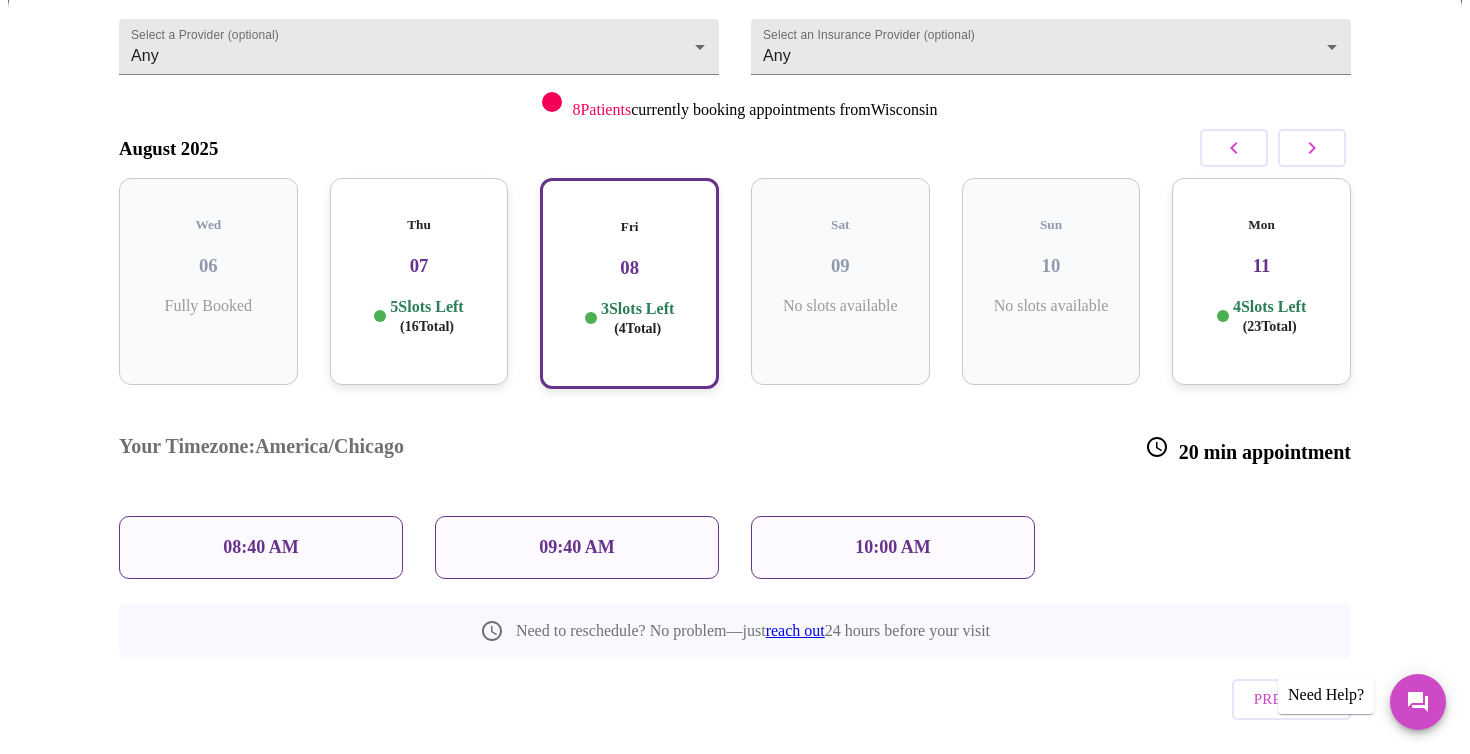 scroll, scrollTop: 193, scrollLeft: 0, axis: vertical 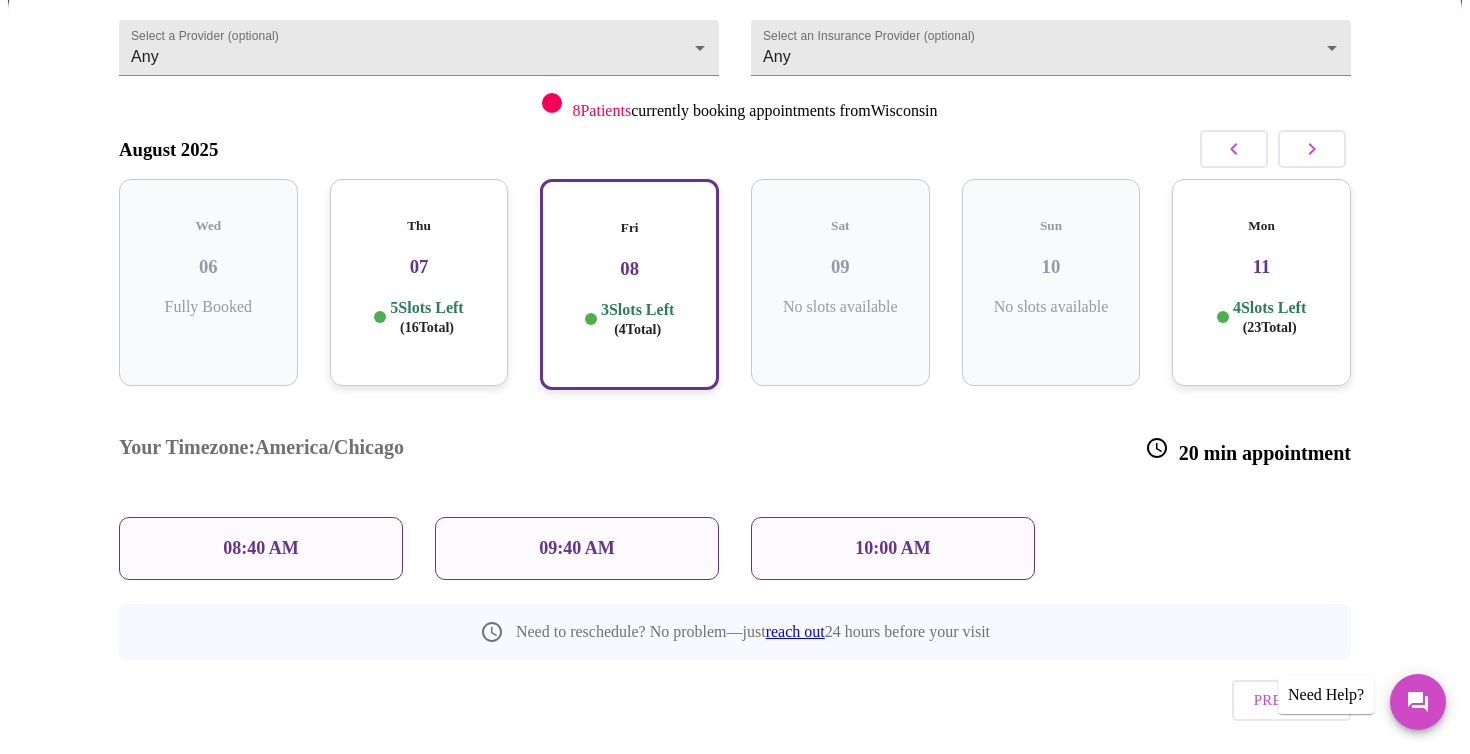 click on "08:40 AM" at bounding box center [261, 548] 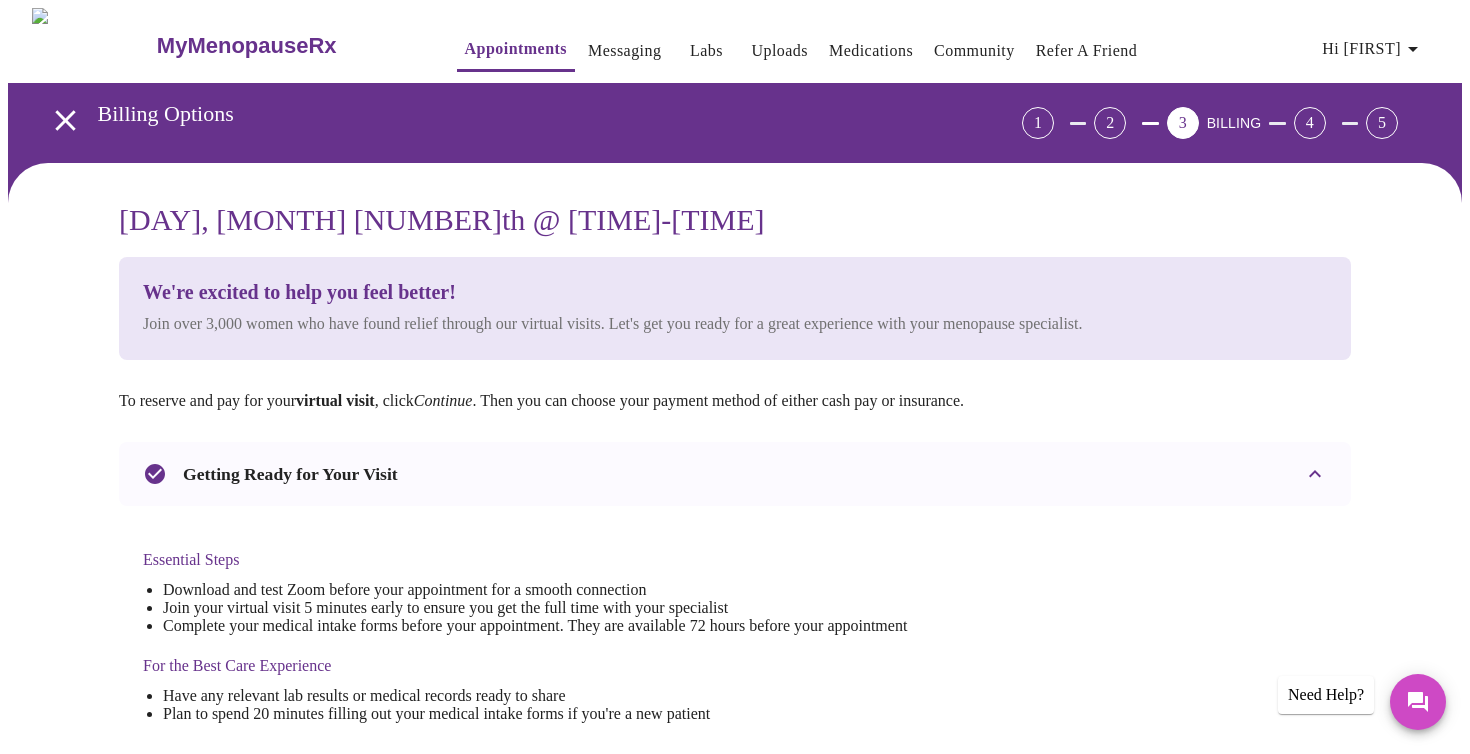 scroll, scrollTop: 0, scrollLeft: 0, axis: both 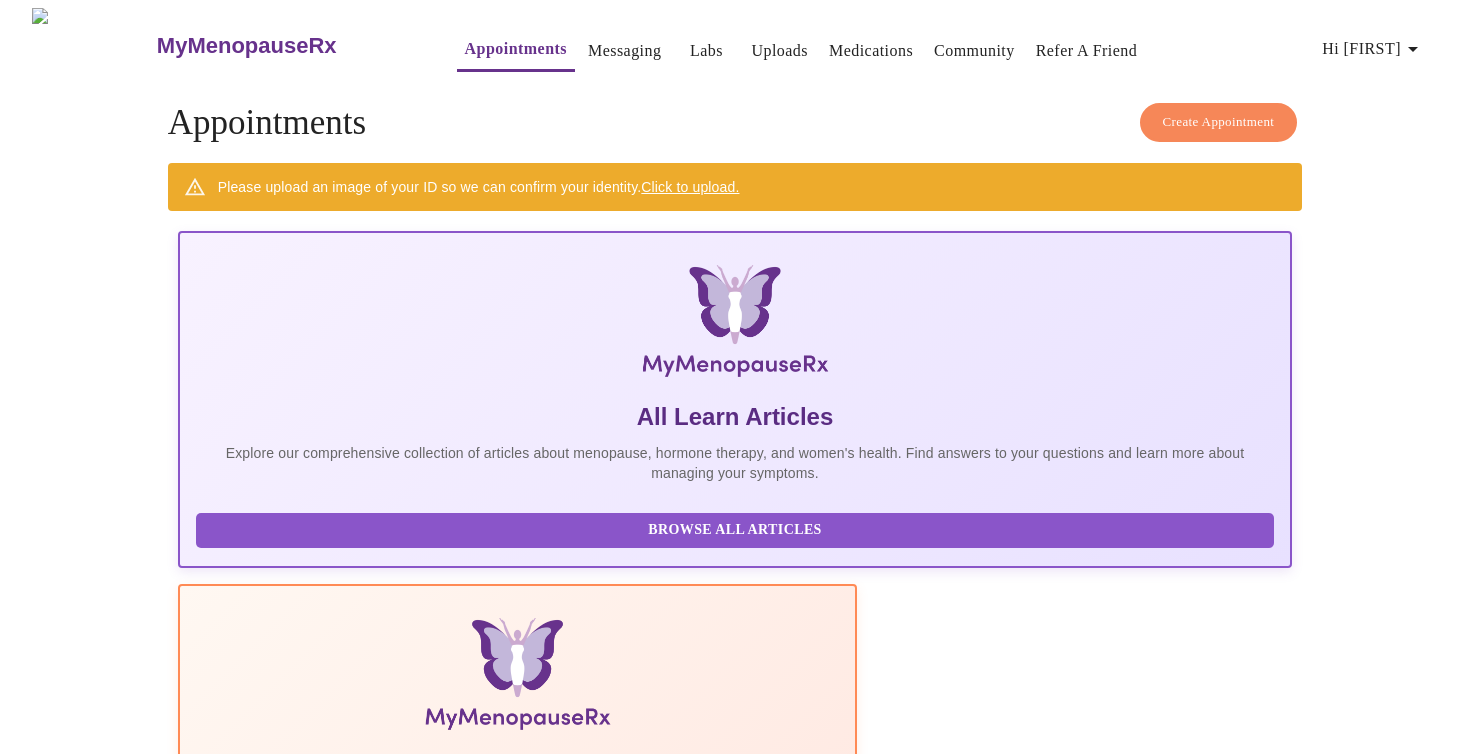 click on "Hi [FIRST]" at bounding box center [1373, 49] 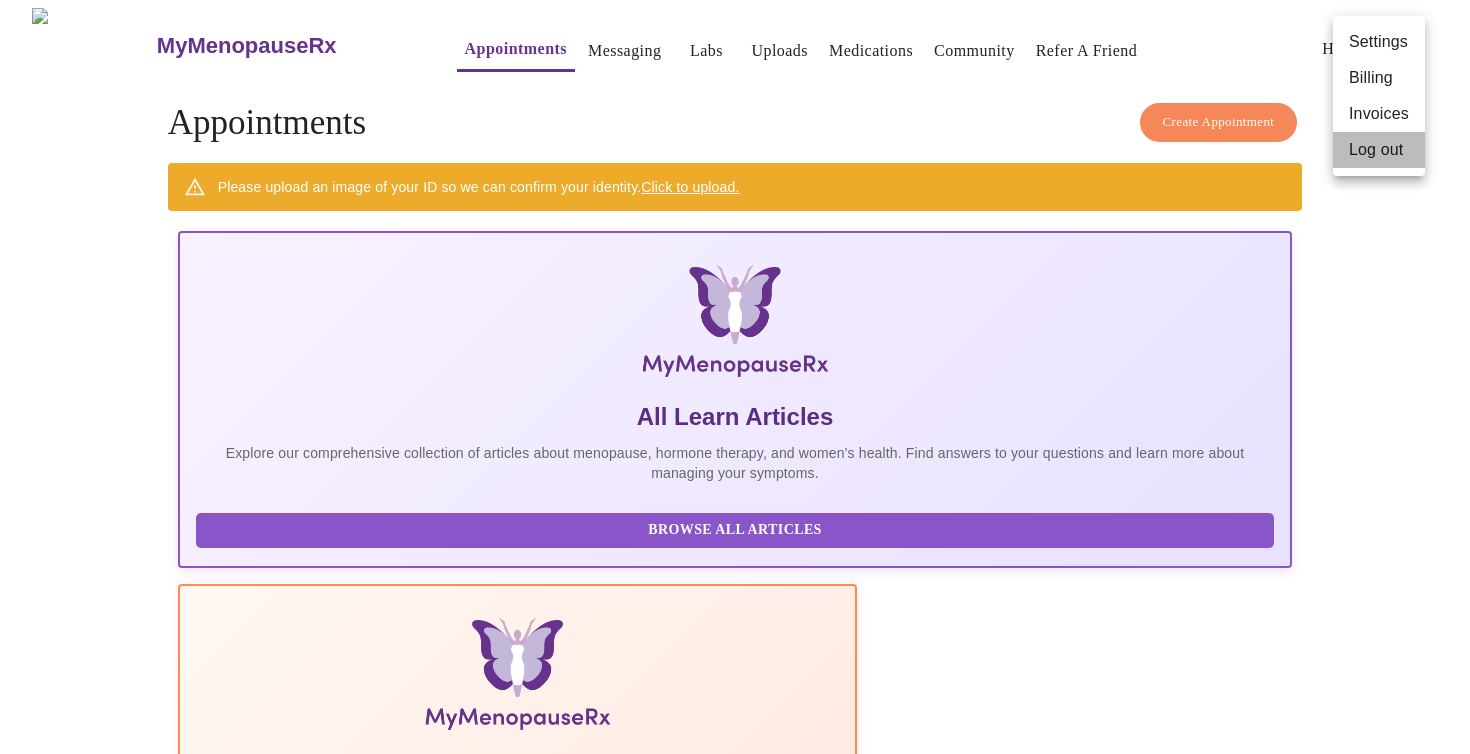 click on "Log out" at bounding box center [1379, 150] 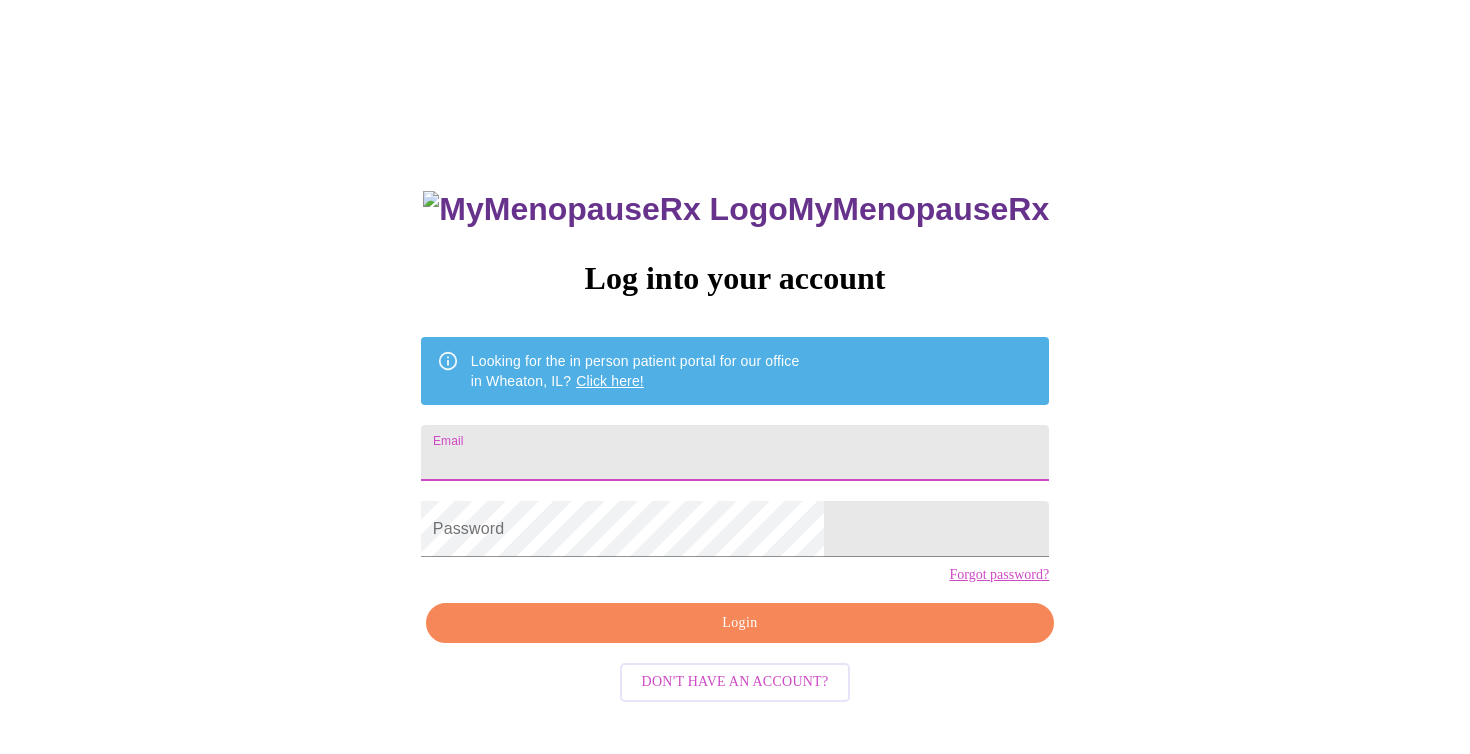 click on "MyMenopauseRx Log into your account Looking for the in person patient portal for our office   in Wheaton, IL? Click here! Email Password Forgot password? Login Don't have an account?" at bounding box center [735, 460] 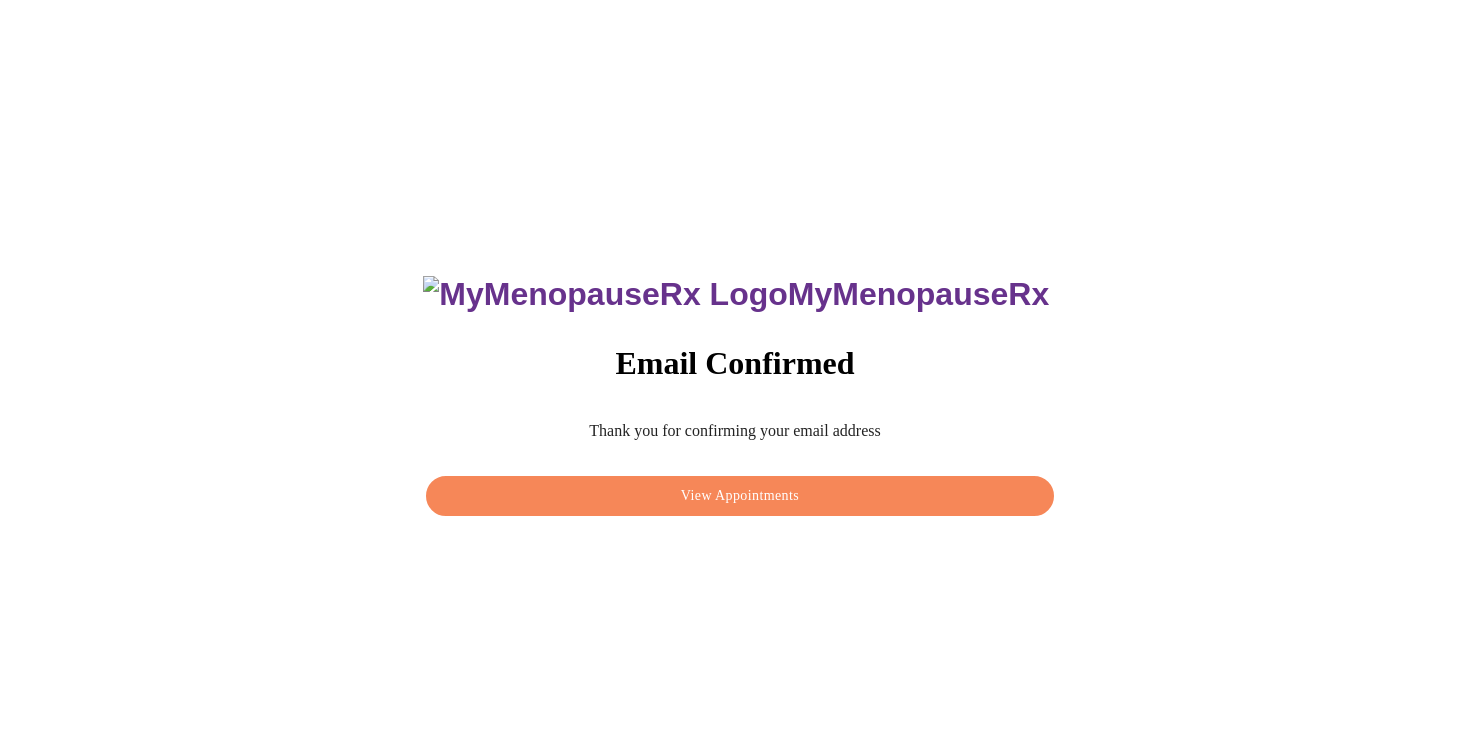 scroll, scrollTop: 0, scrollLeft: 0, axis: both 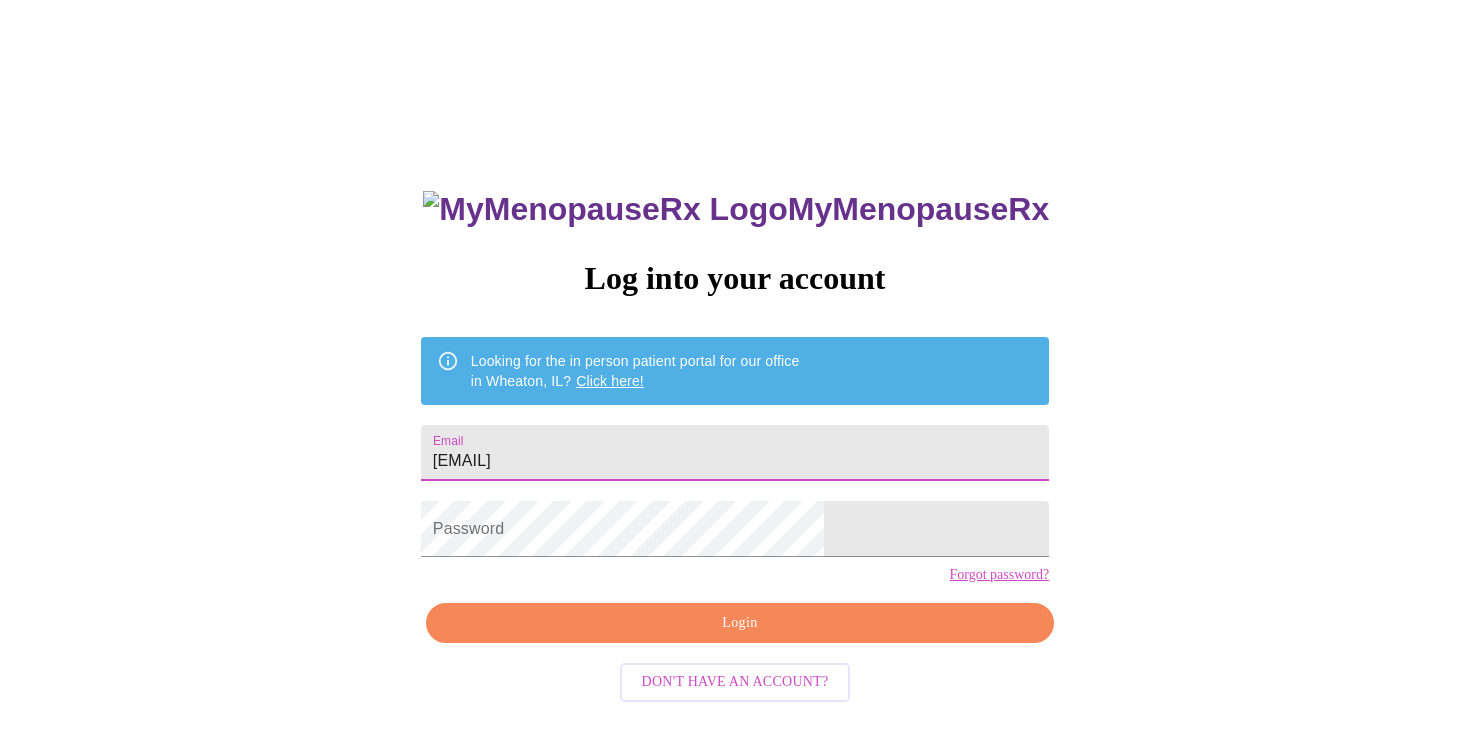 type on "[EMAIL]" 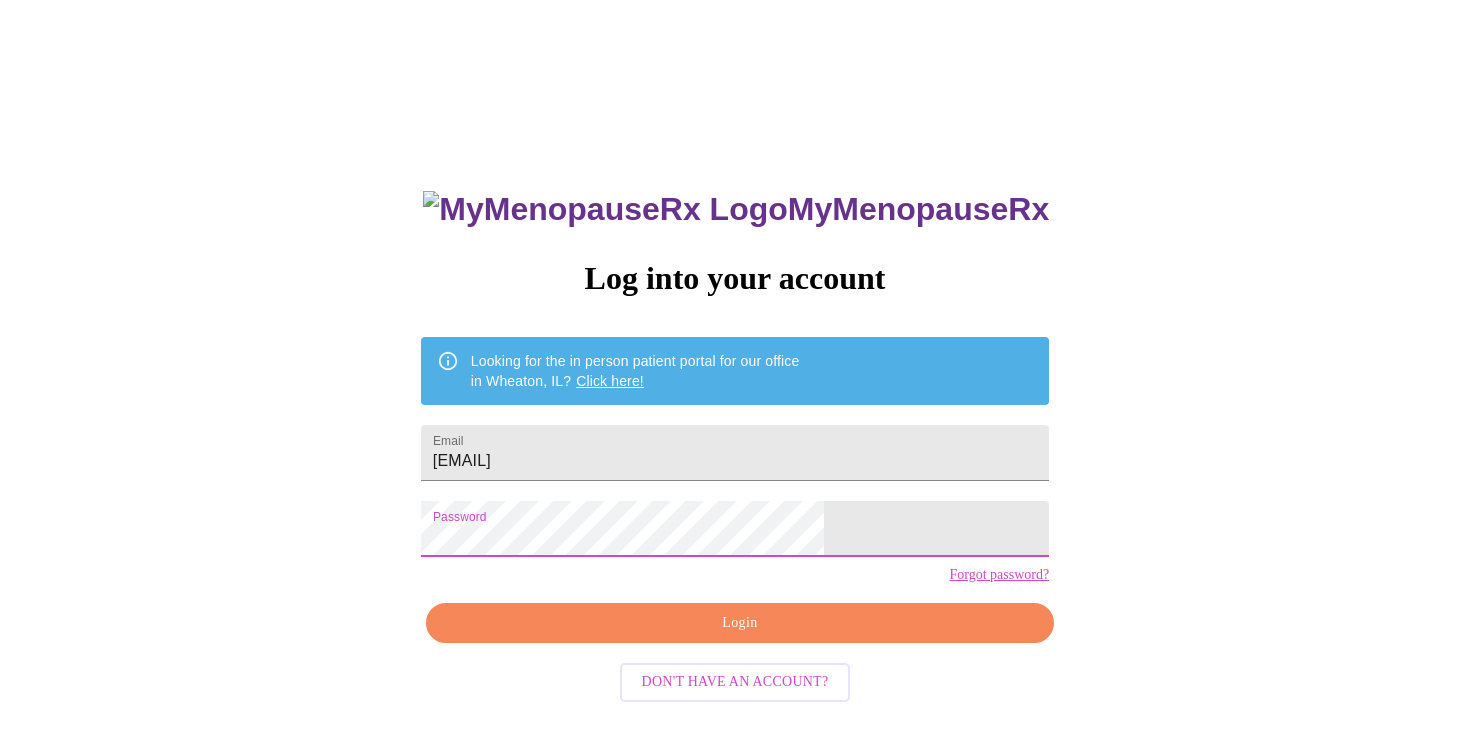click on "Login" at bounding box center [740, 623] 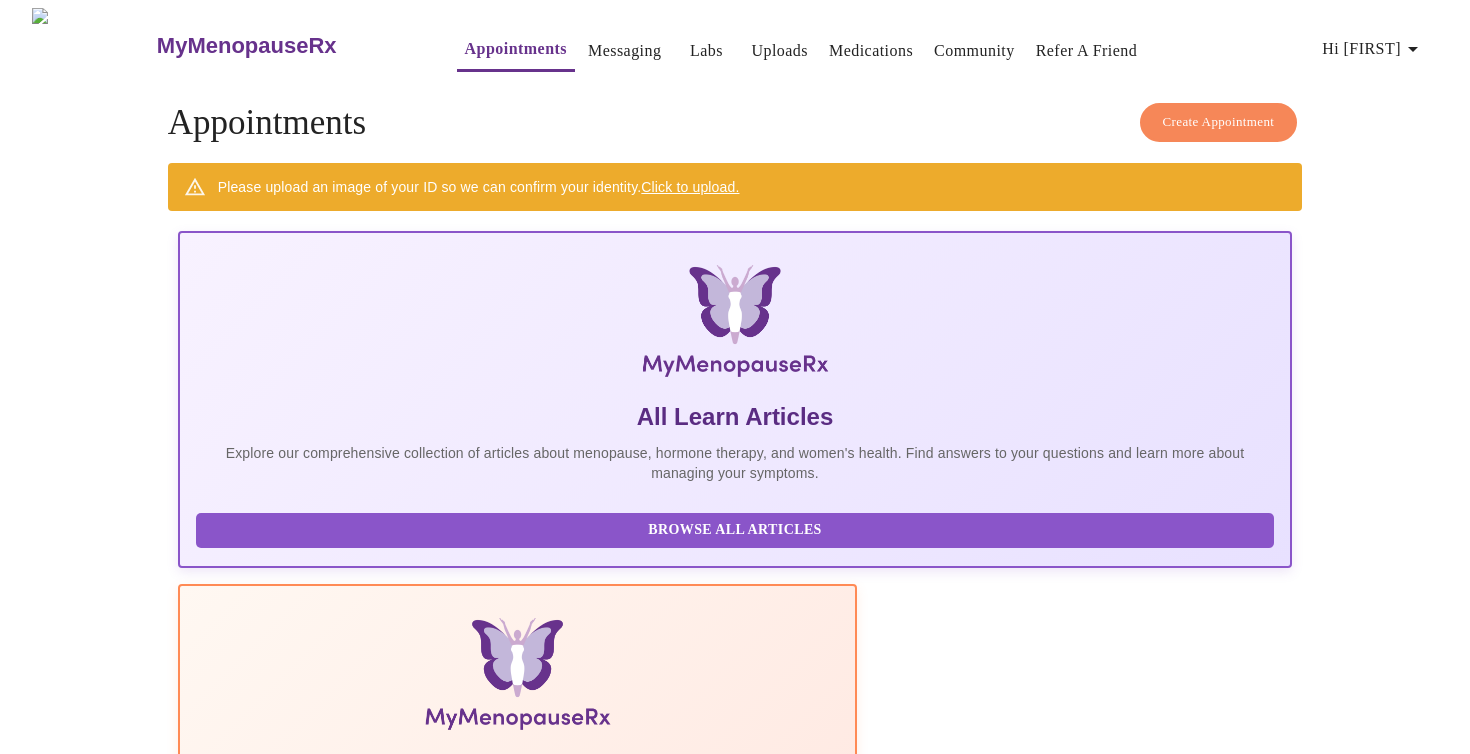 click on "The Top 34 Symptoms of Menopause" at bounding box center (393, 1190) 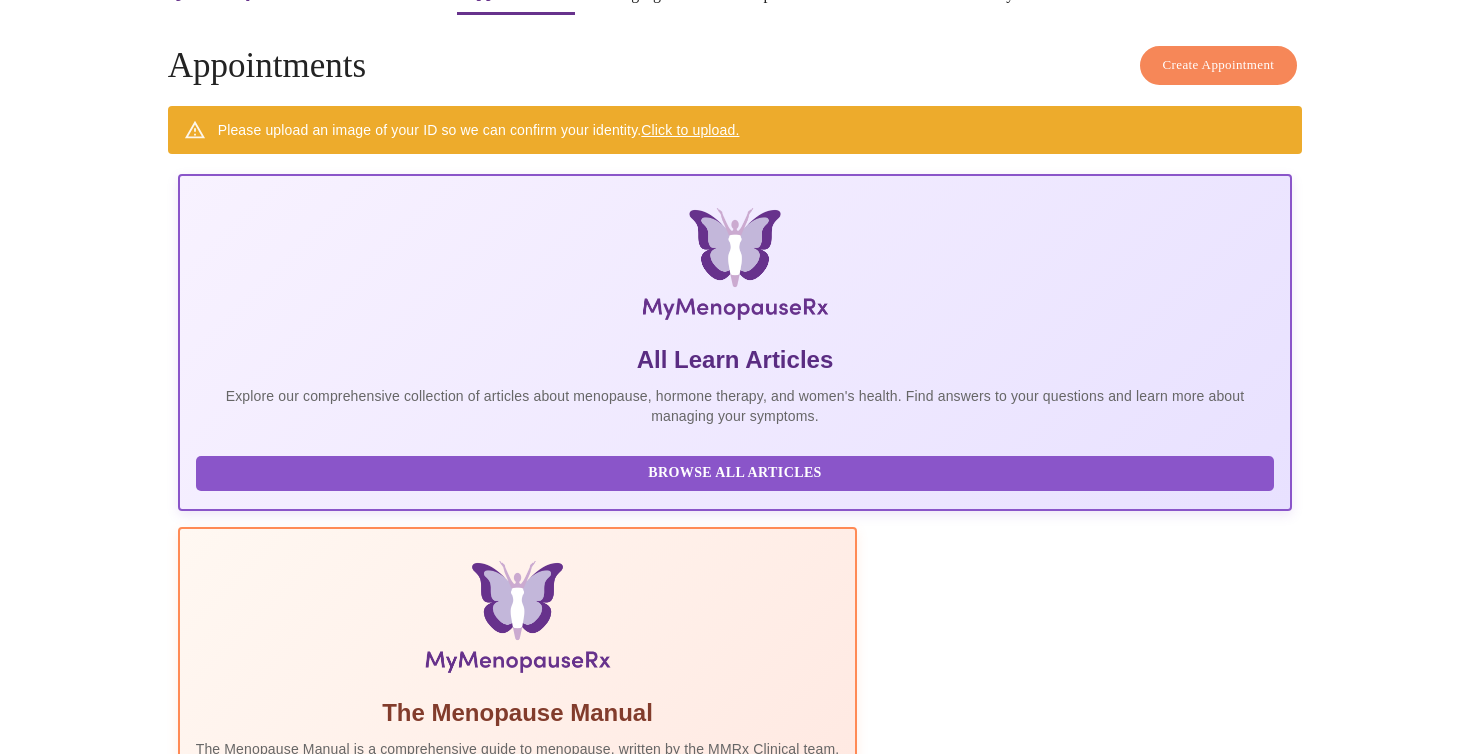 scroll, scrollTop: 56, scrollLeft: 0, axis: vertical 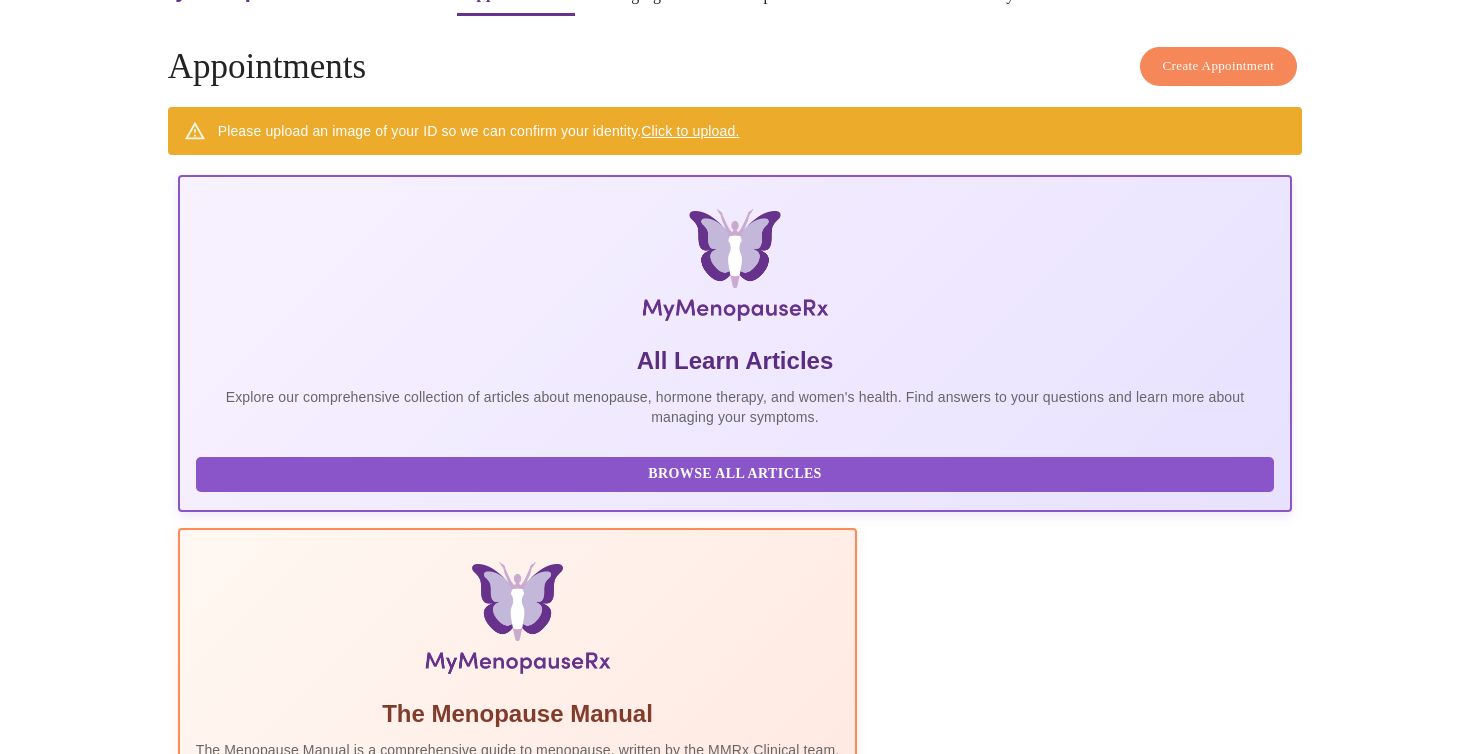 click at bounding box center [393, 981] 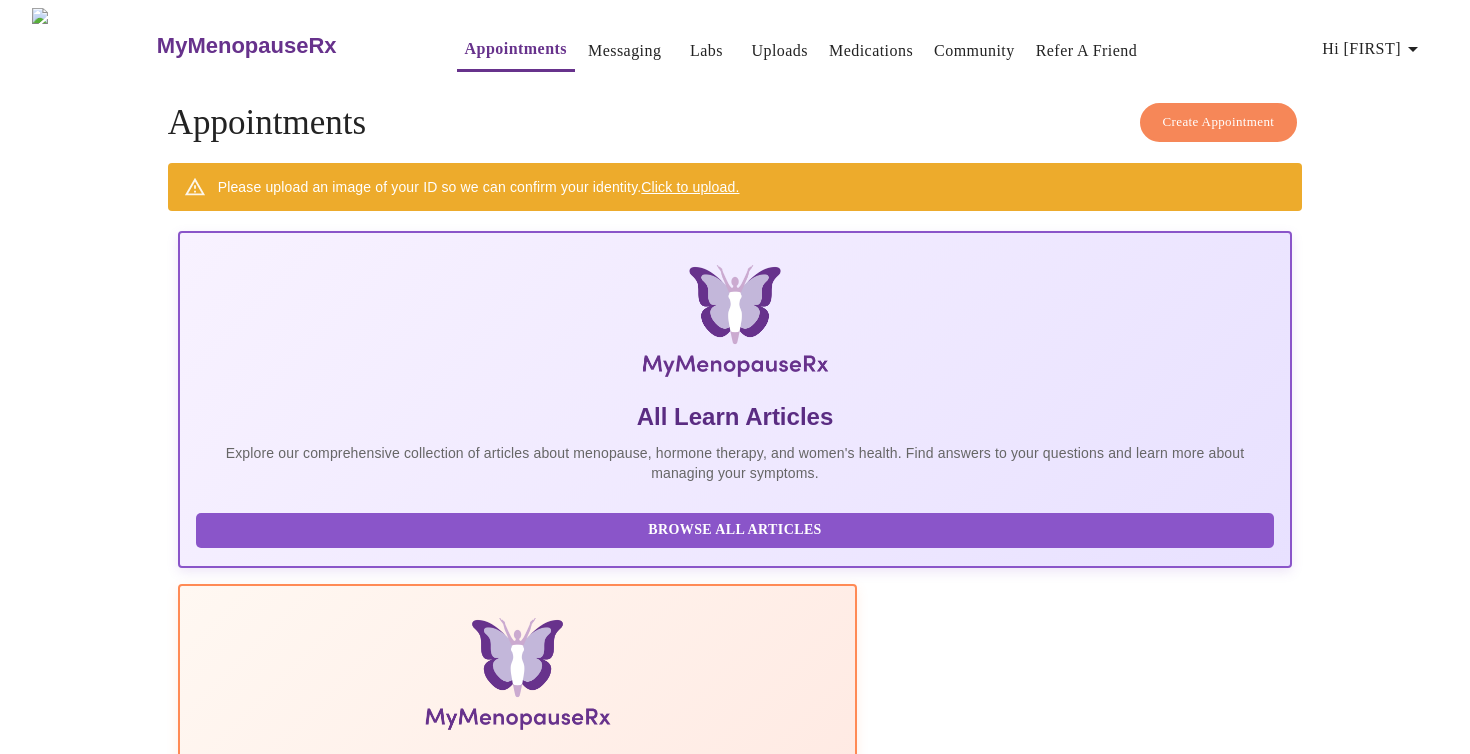 scroll, scrollTop: 0, scrollLeft: 0, axis: both 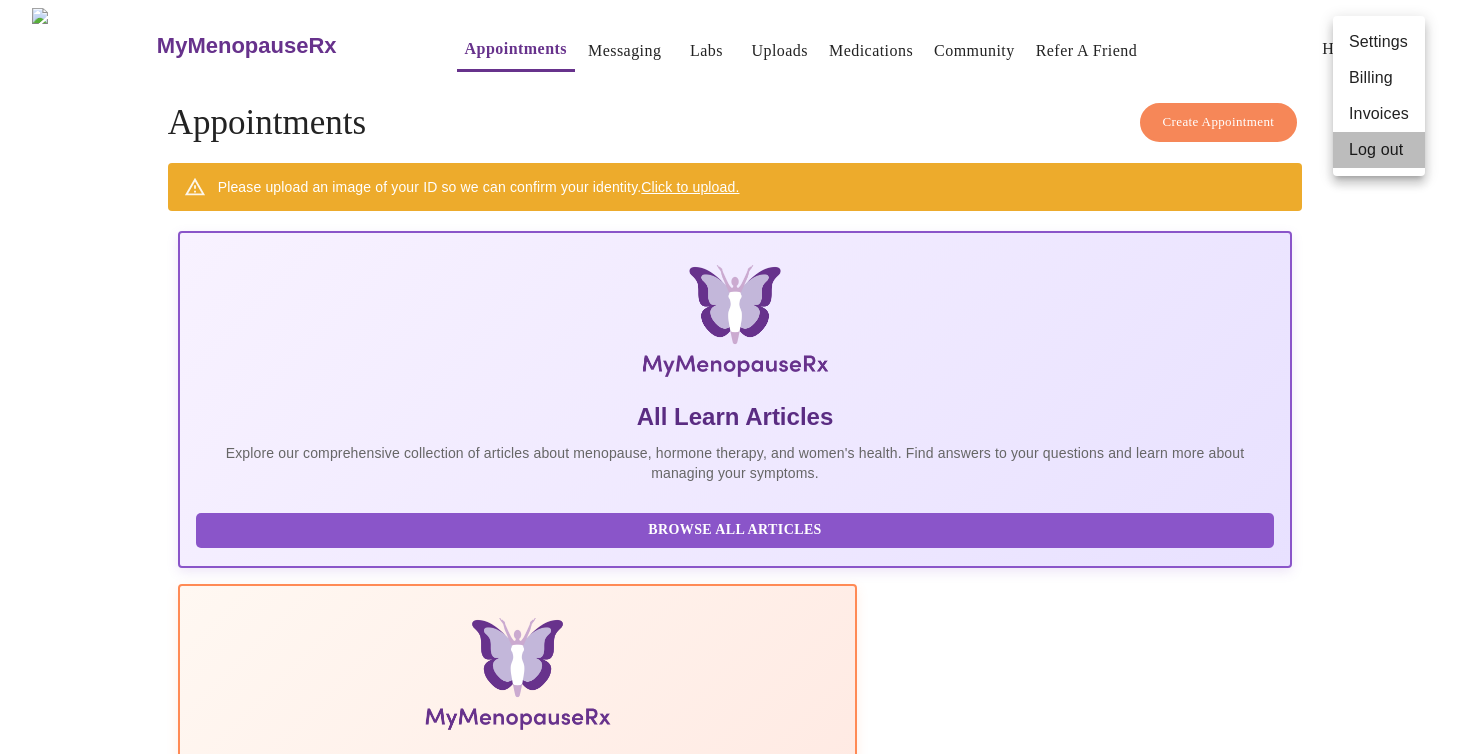click on "Log out" at bounding box center (1379, 150) 